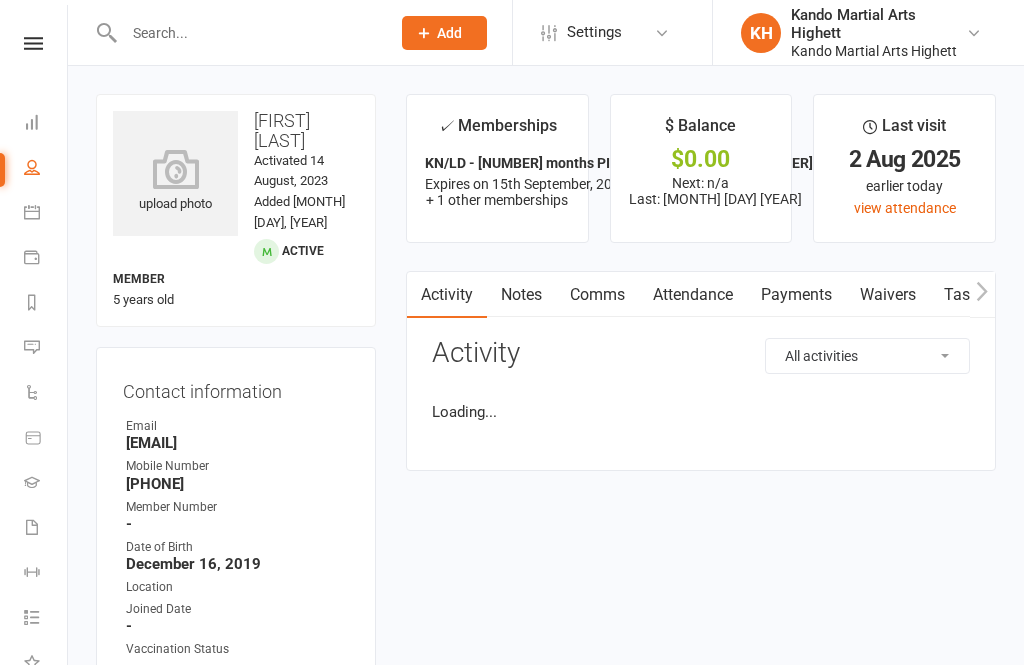scroll, scrollTop: 0, scrollLeft: 0, axis: both 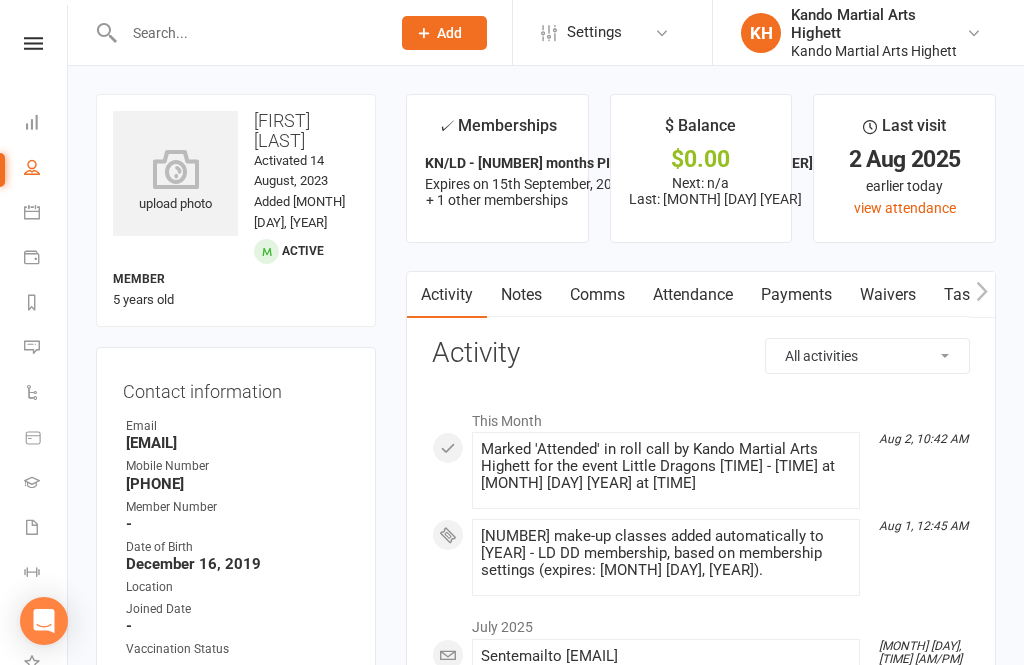 click on "Clubworx Dashboard People Calendar Payments Reports Messages Automations Product Sales Gradings Waivers Workouts Tasks [NUMBER] What's New Check-in Kiosk modes General attendance Roll call Class check-in" at bounding box center [34, 337] 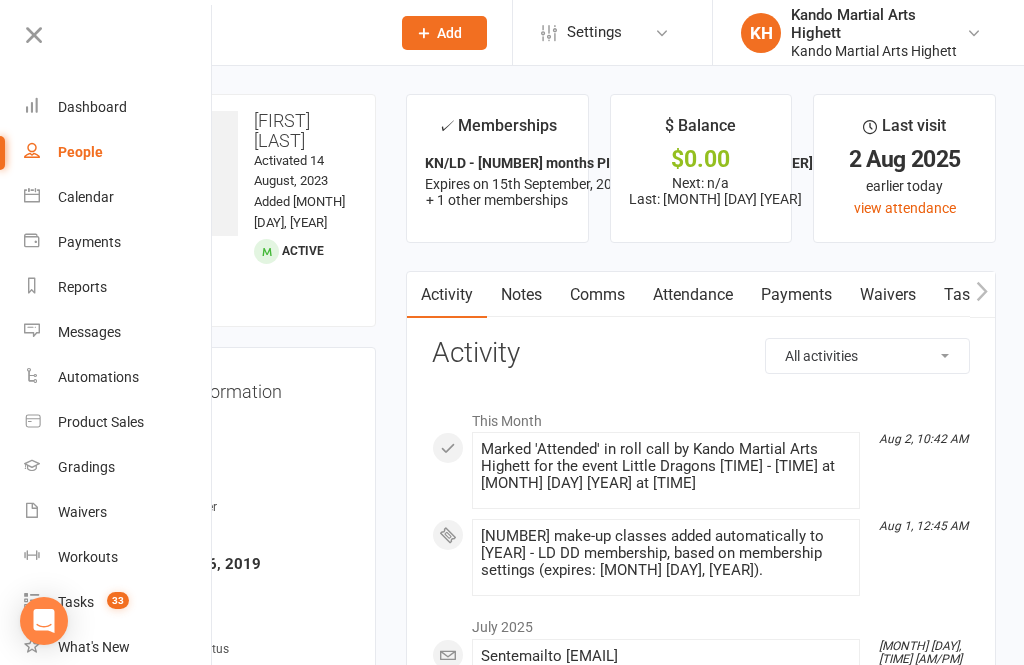 click on "Calendar" at bounding box center (86, 197) 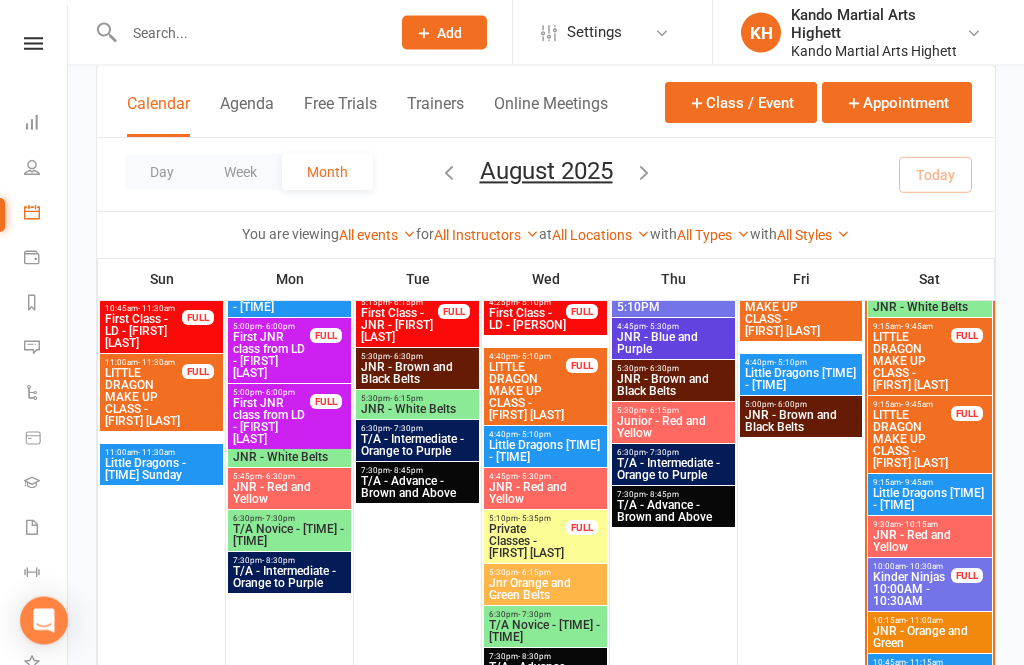 scroll, scrollTop: 442, scrollLeft: 0, axis: vertical 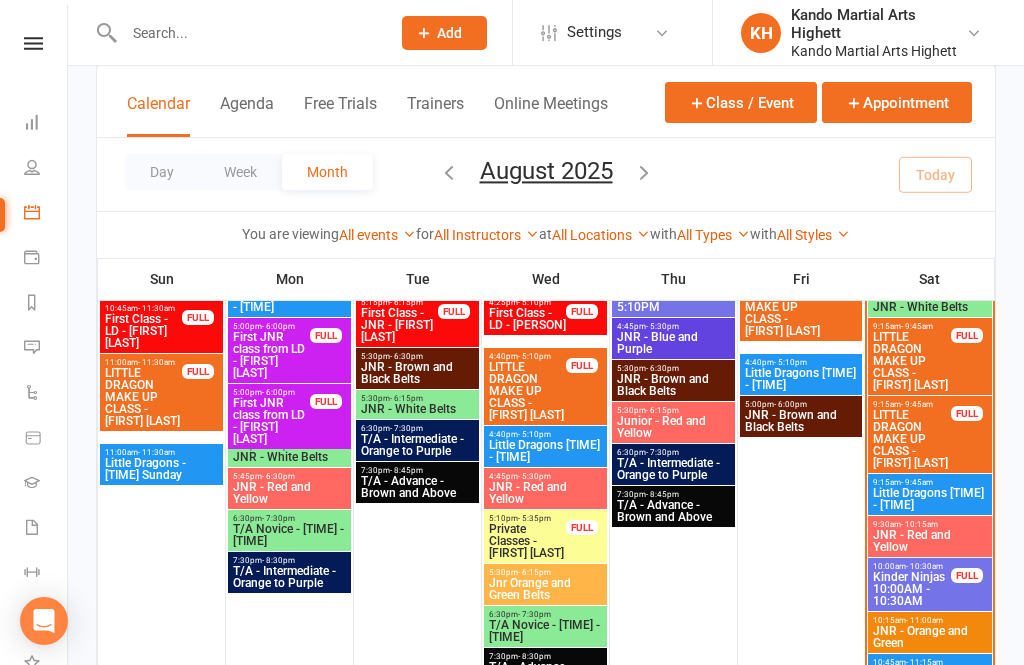 click on "Little Dragons [TIME] - [TIME]" at bounding box center [930, 499] 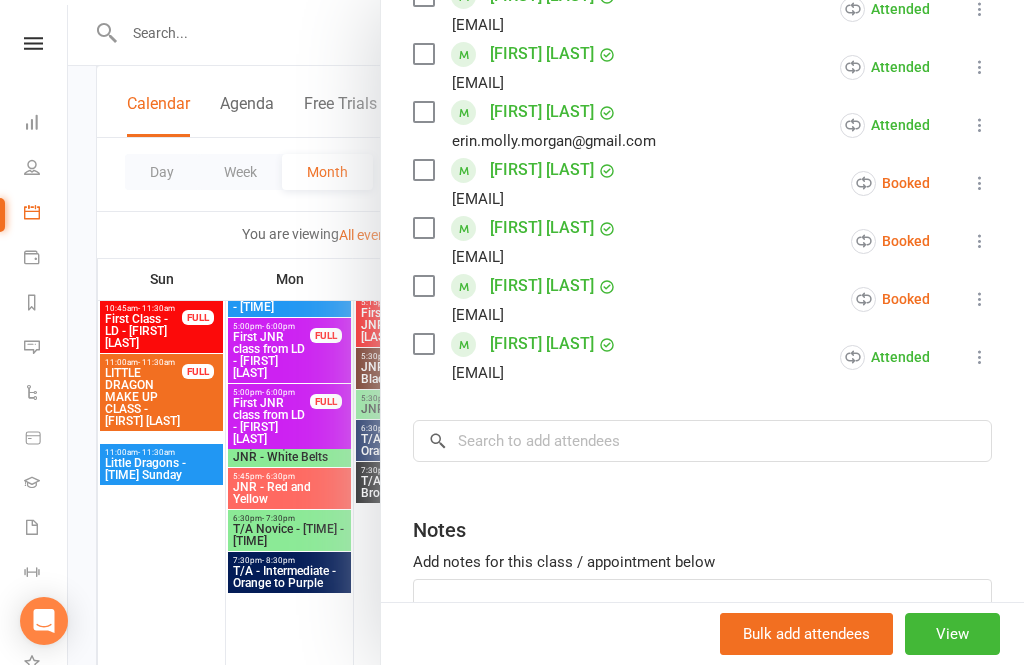 scroll, scrollTop: 746, scrollLeft: 0, axis: vertical 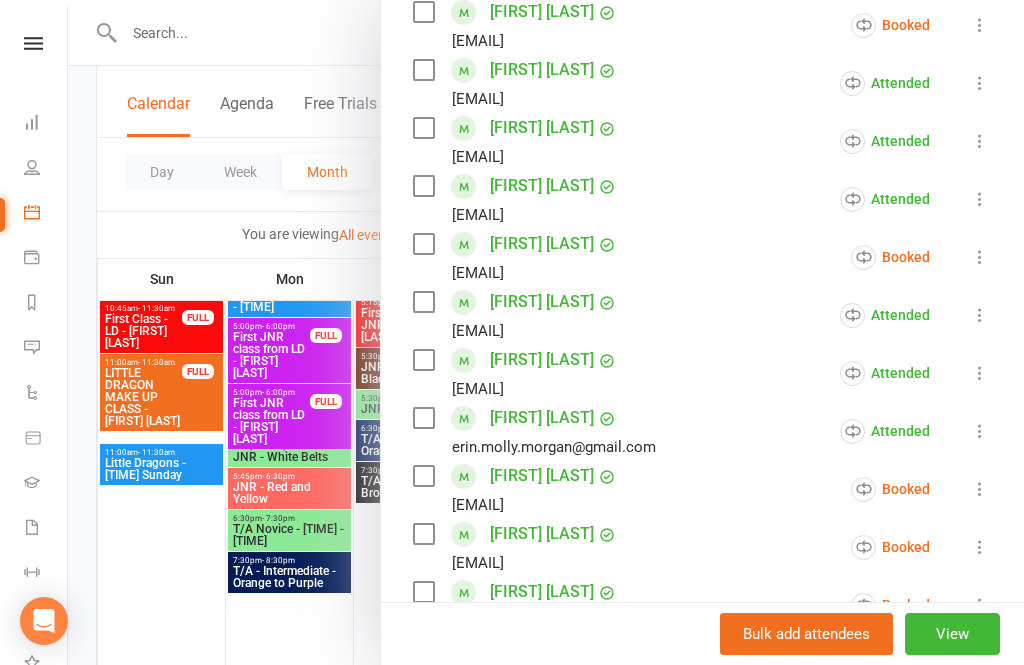 click at bounding box center (546, 332) 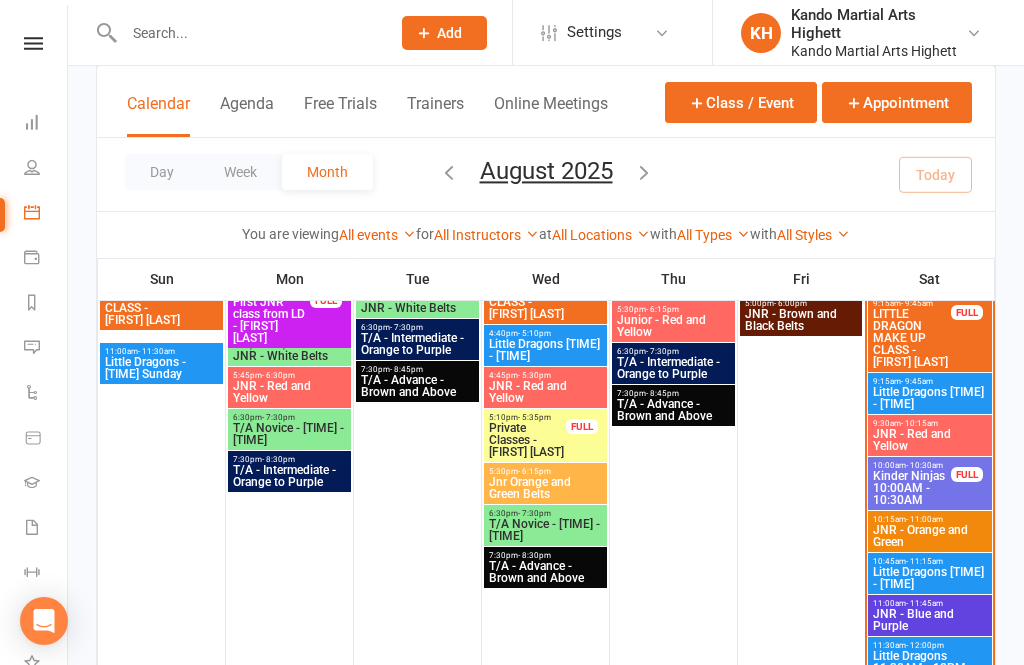 scroll, scrollTop: 542, scrollLeft: 0, axis: vertical 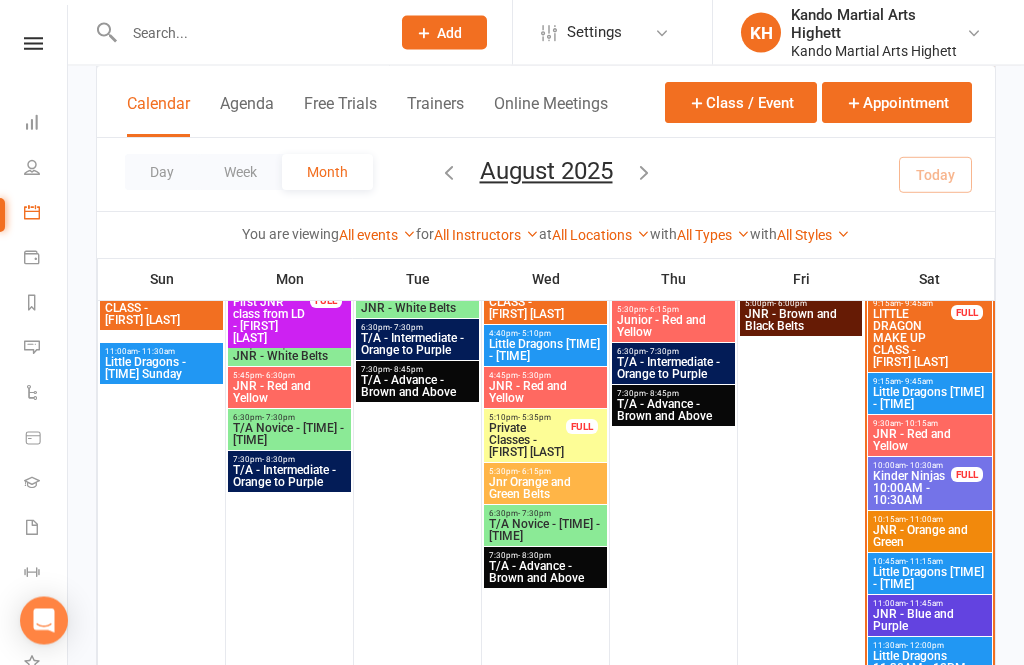 click on "Little Dragons [TIME] - [TIME]" at bounding box center [930, 579] 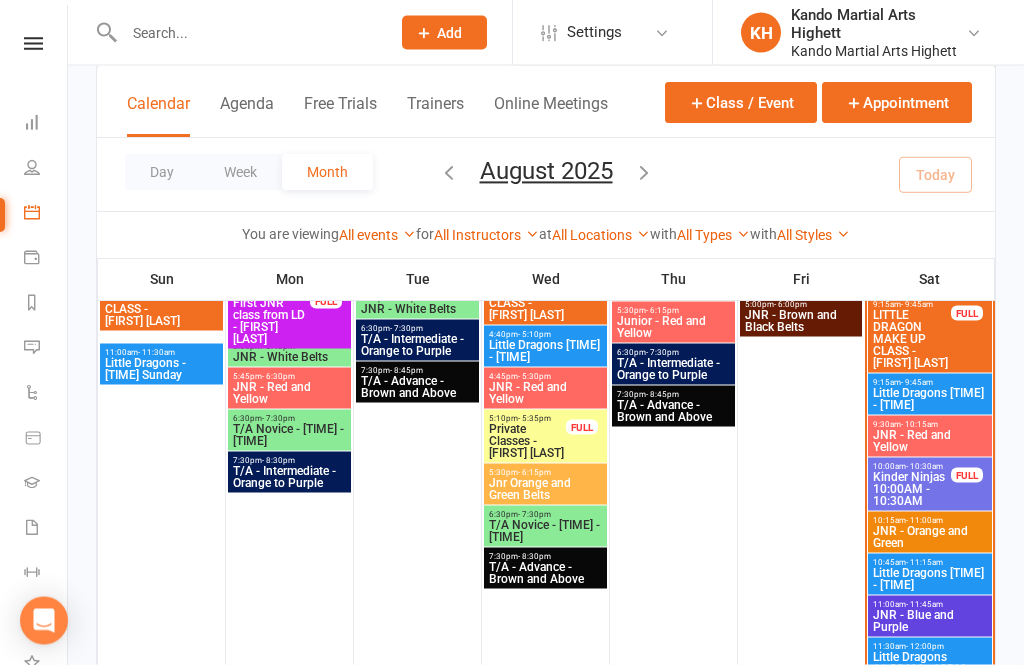 scroll, scrollTop: 543, scrollLeft: 0, axis: vertical 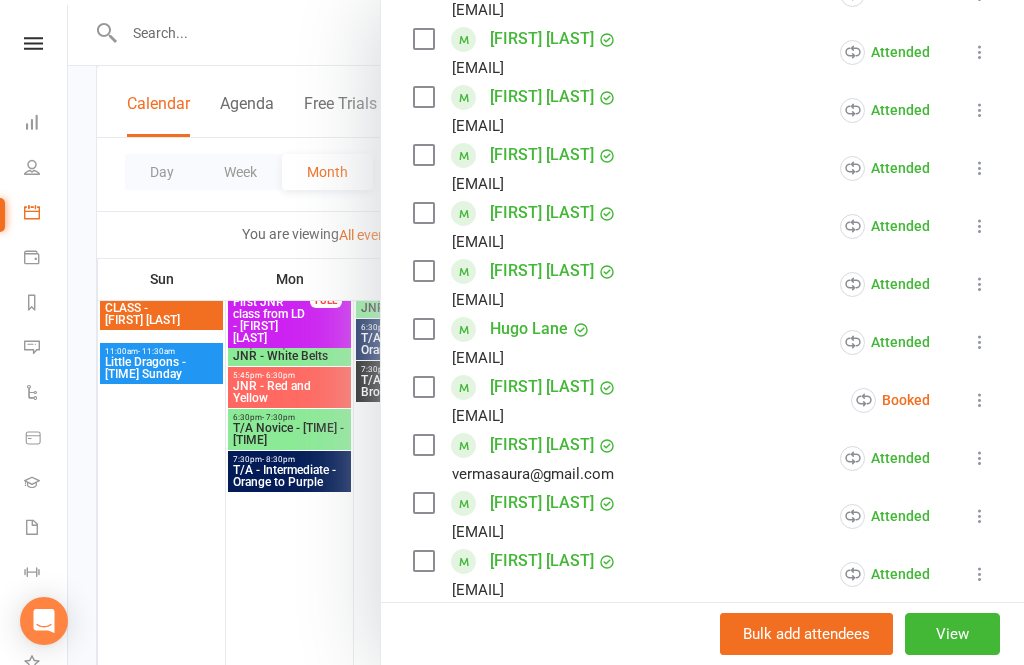 click at bounding box center [546, 332] 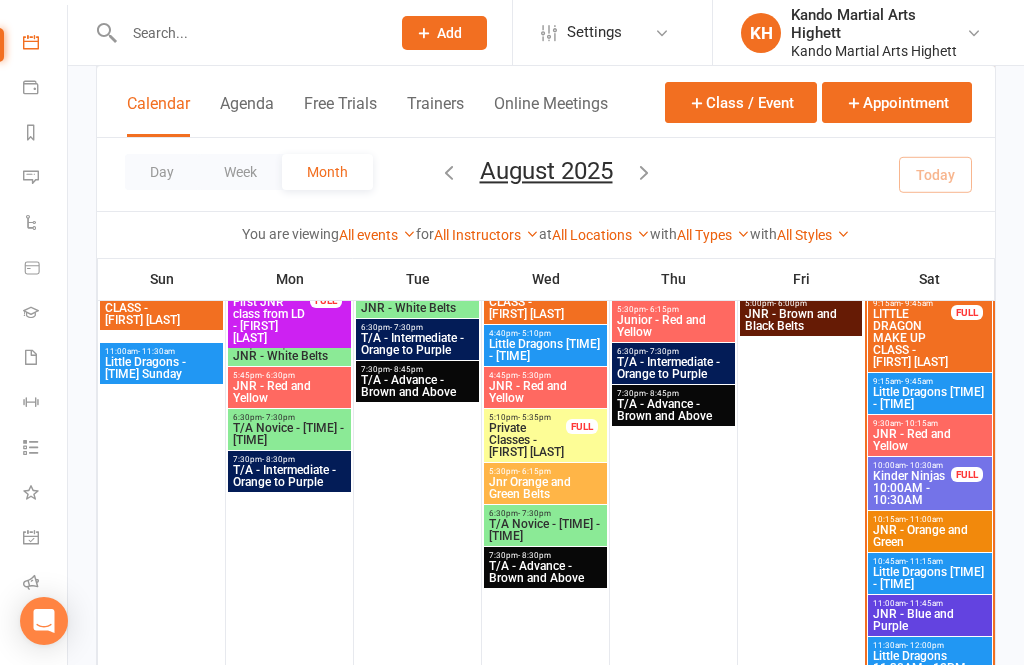 scroll, scrollTop: 168, scrollLeft: 1, axis: both 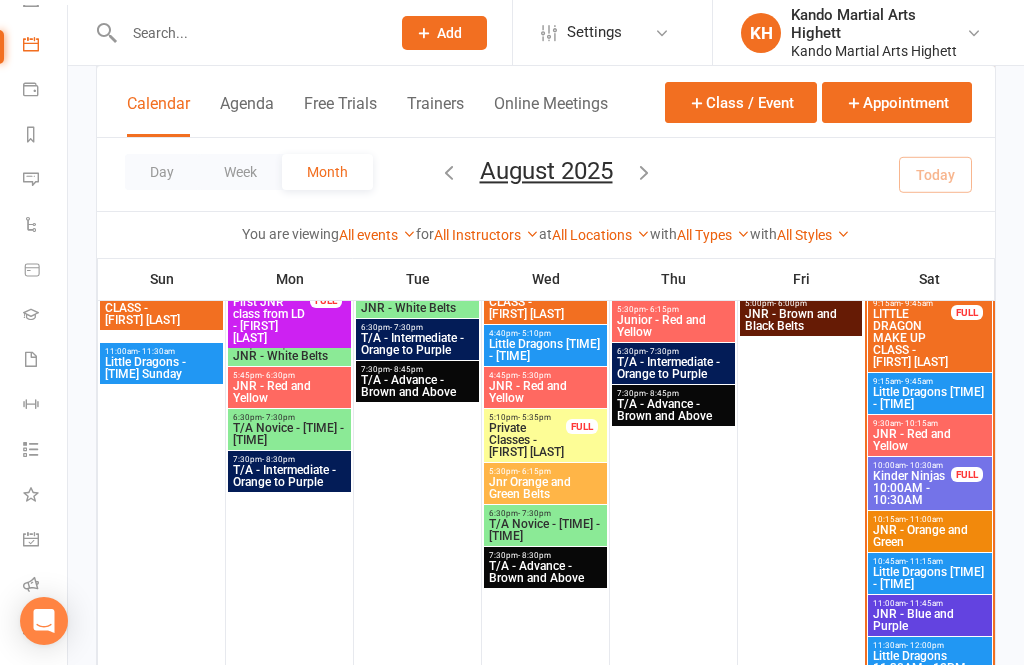 click on "Roll call" at bounding box center [45, 586] 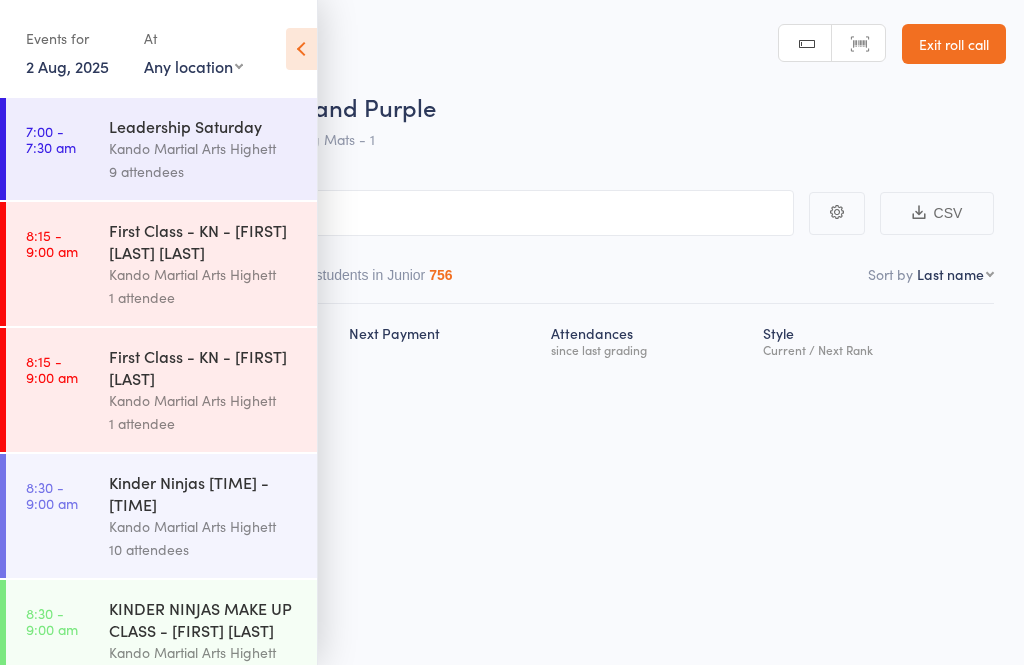 scroll, scrollTop: 0, scrollLeft: 0, axis: both 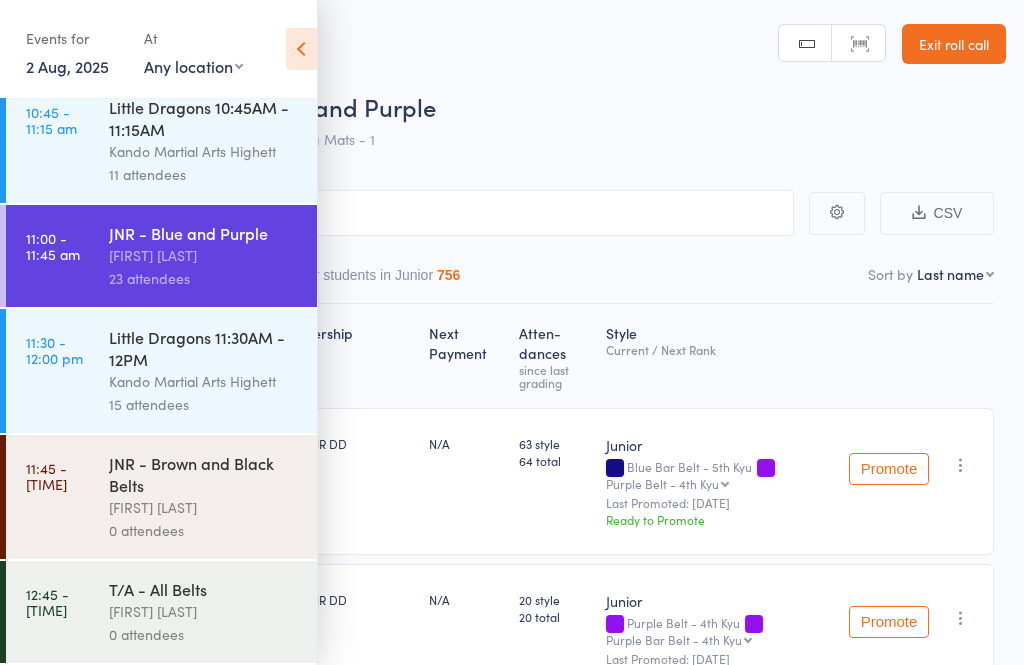 click on "Kando Martial Arts Highett" at bounding box center (204, 381) 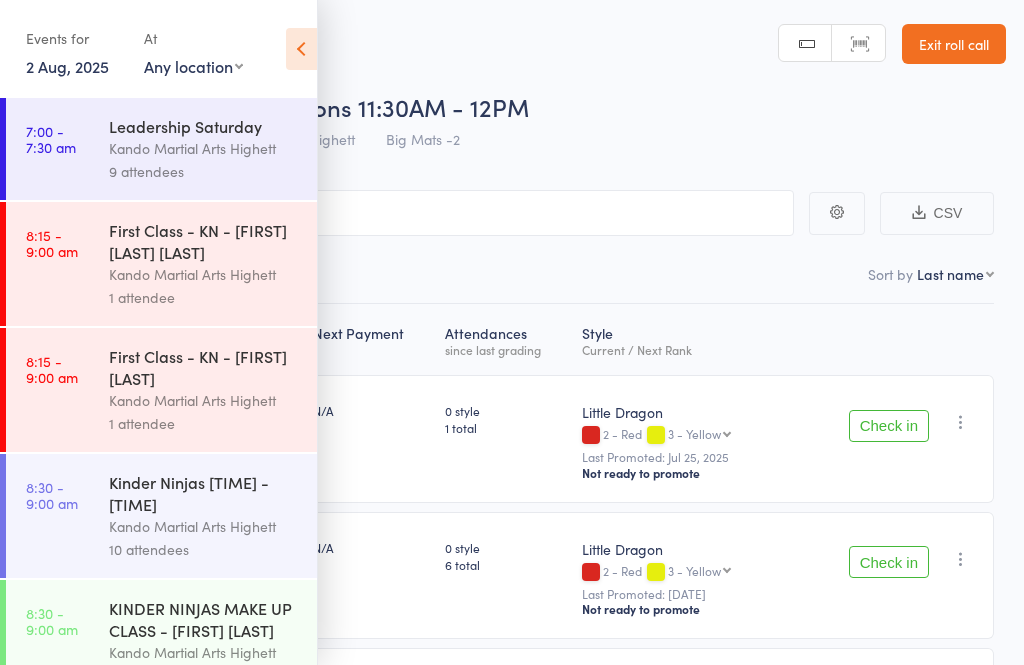 click at bounding box center (301, 49) 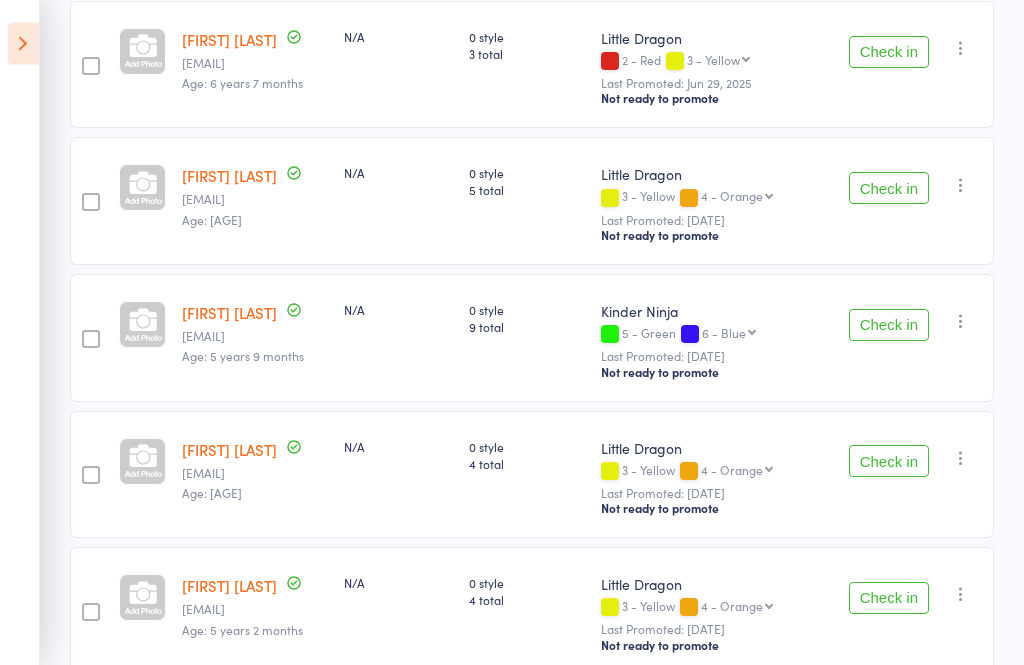 scroll, scrollTop: 1467, scrollLeft: 0, axis: vertical 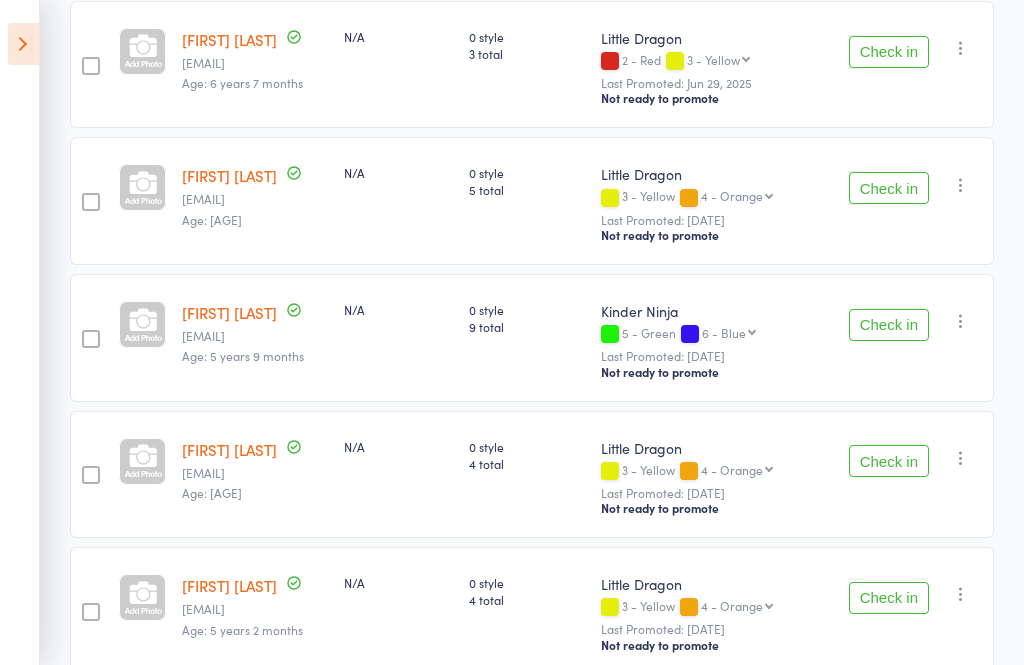 click on "Check in" at bounding box center (889, 325) 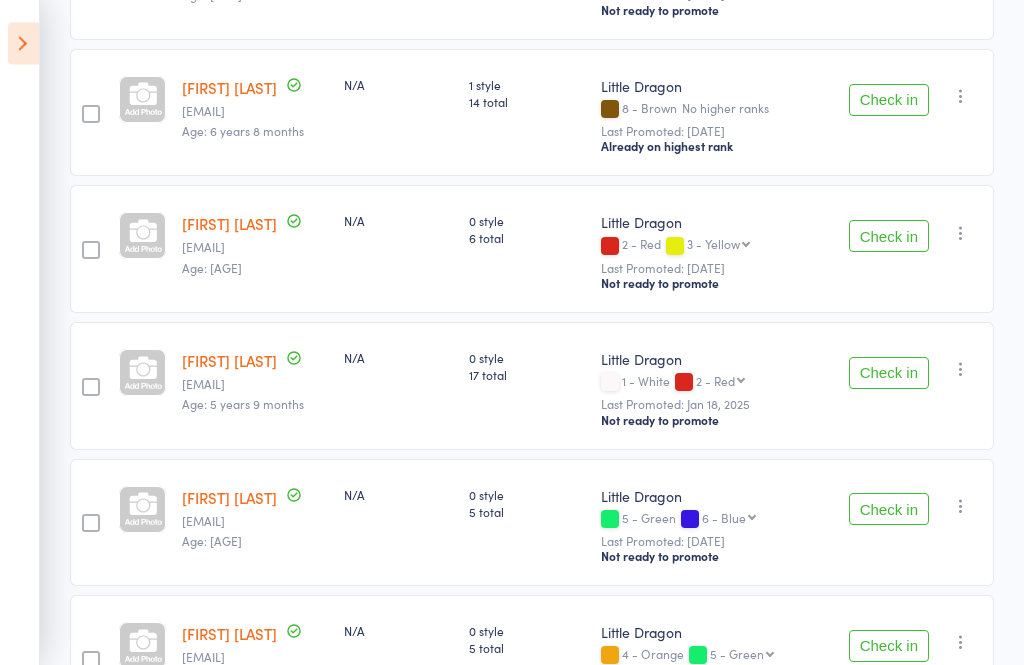 scroll, scrollTop: 764, scrollLeft: 0, axis: vertical 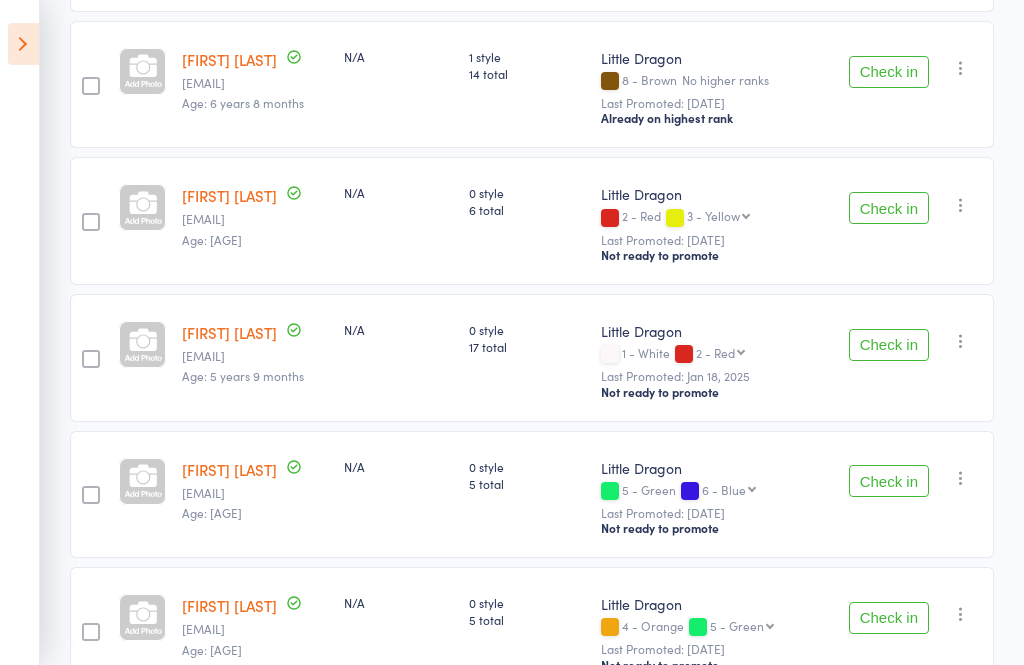 click on "Check in" at bounding box center (889, 208) 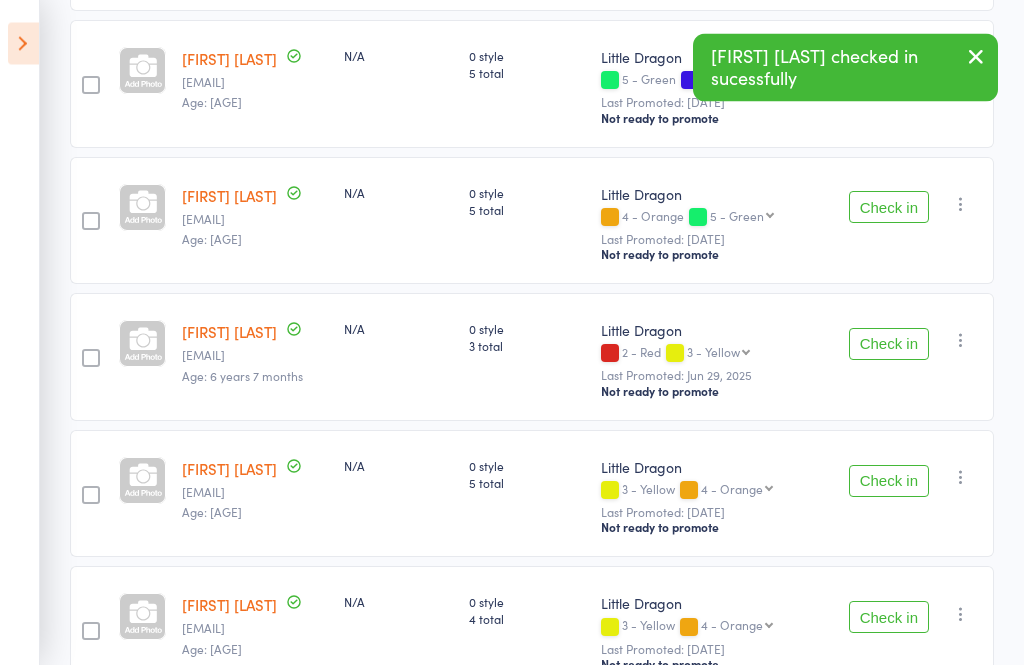 scroll, scrollTop: 1039, scrollLeft: 0, axis: vertical 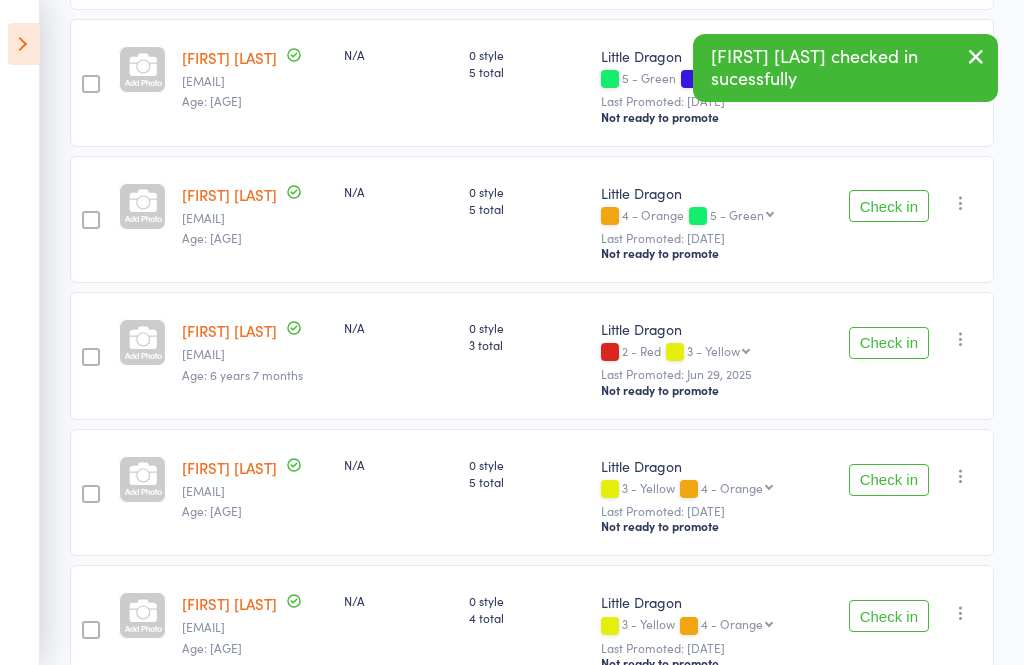 click on "Check in" at bounding box center (889, 343) 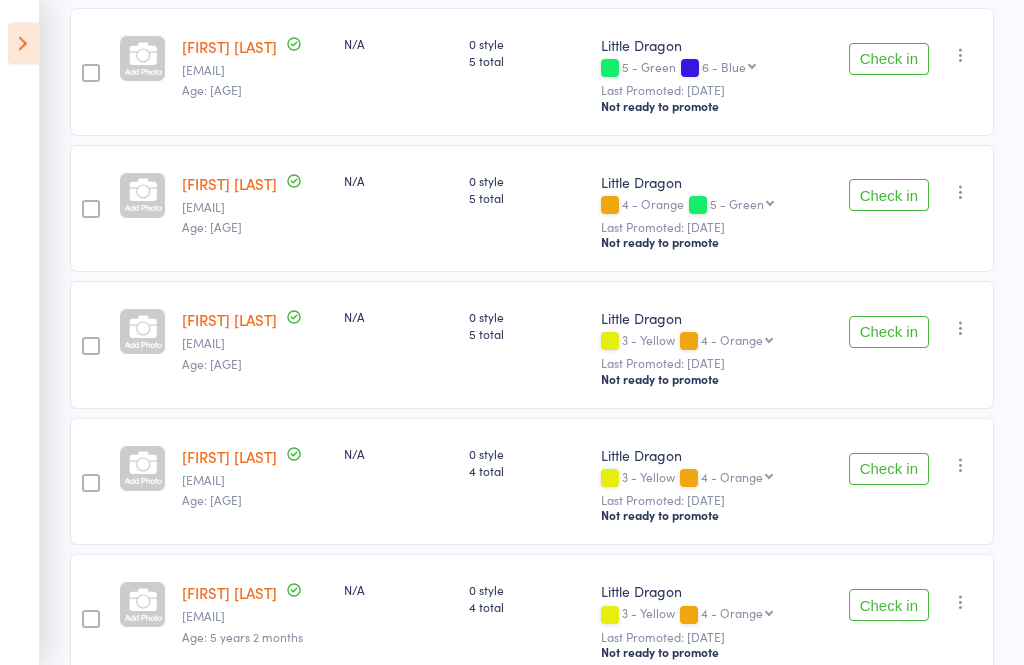 scroll, scrollTop: 1117, scrollLeft: 0, axis: vertical 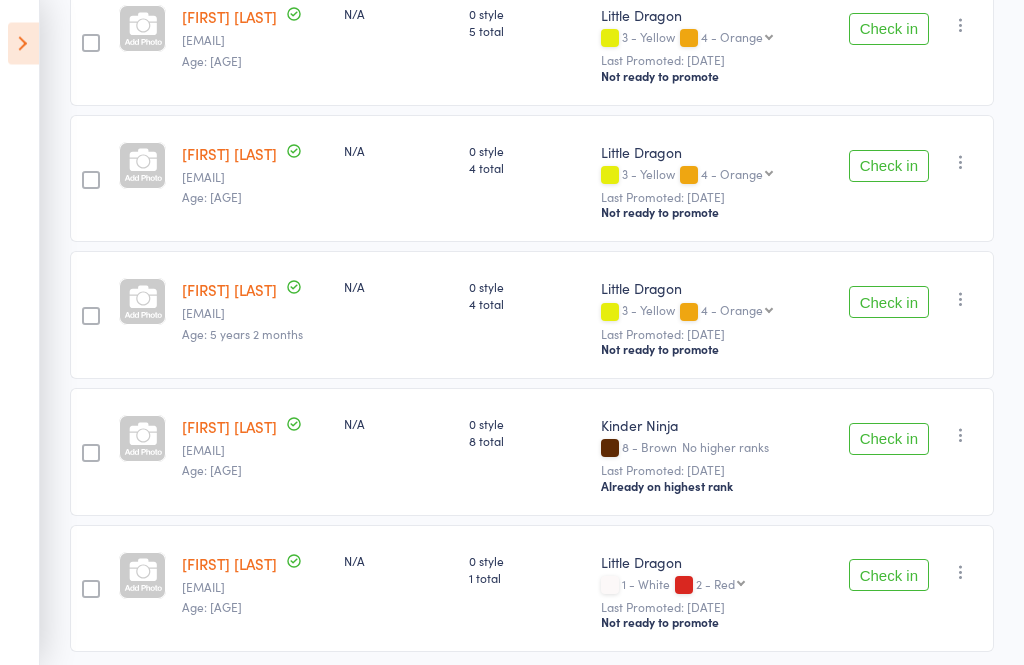 click on "Check in" at bounding box center (889, 440) 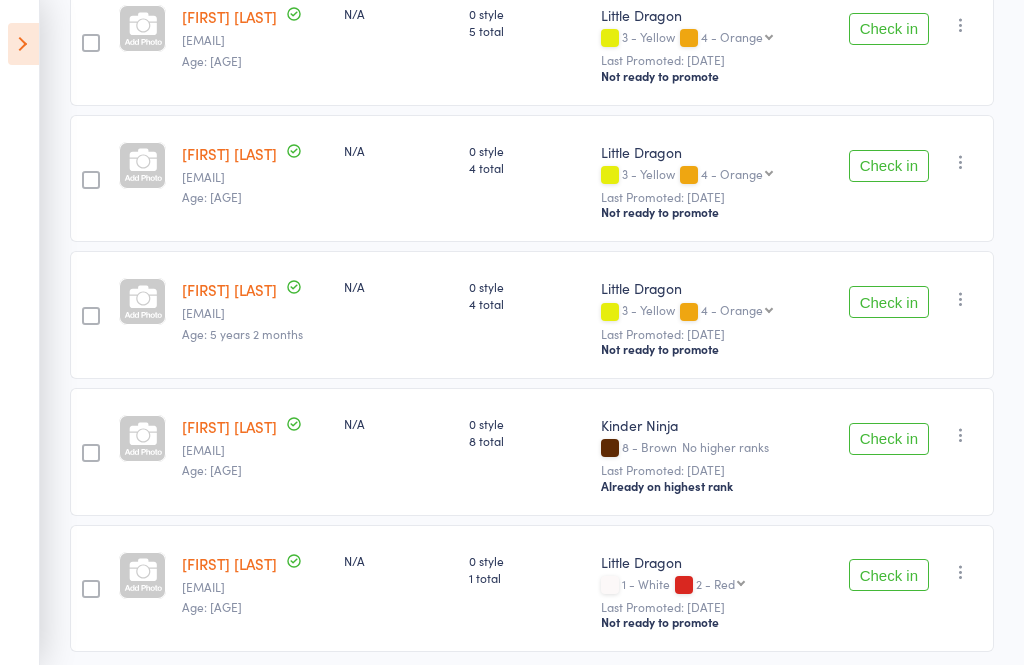 scroll, scrollTop: 1238, scrollLeft: 0, axis: vertical 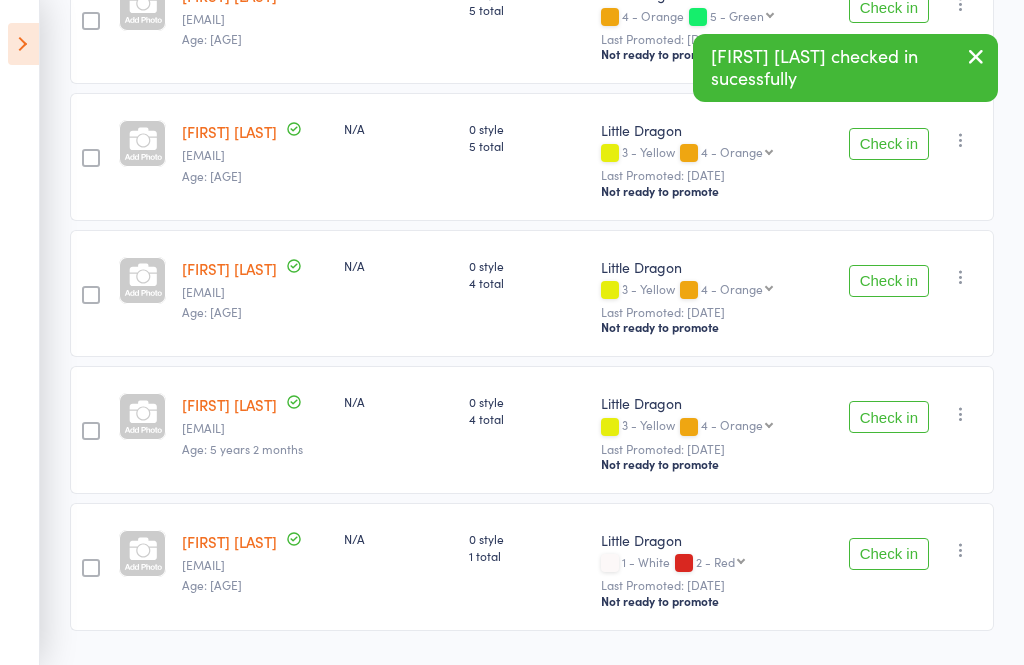 click on "Check in" at bounding box center [889, 281] 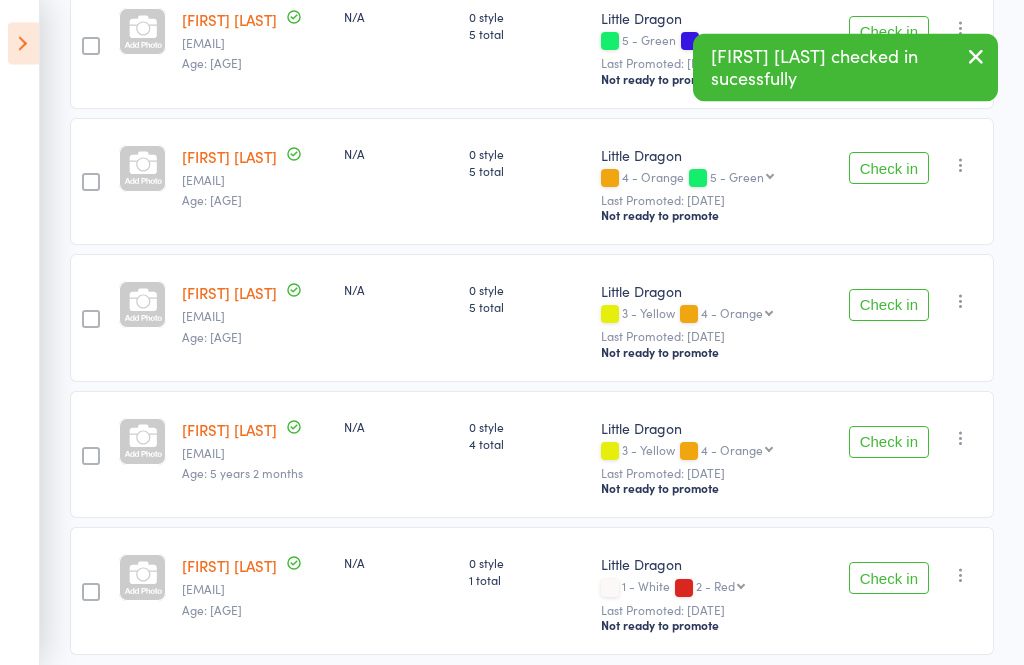 scroll, scrollTop: 1077, scrollLeft: 0, axis: vertical 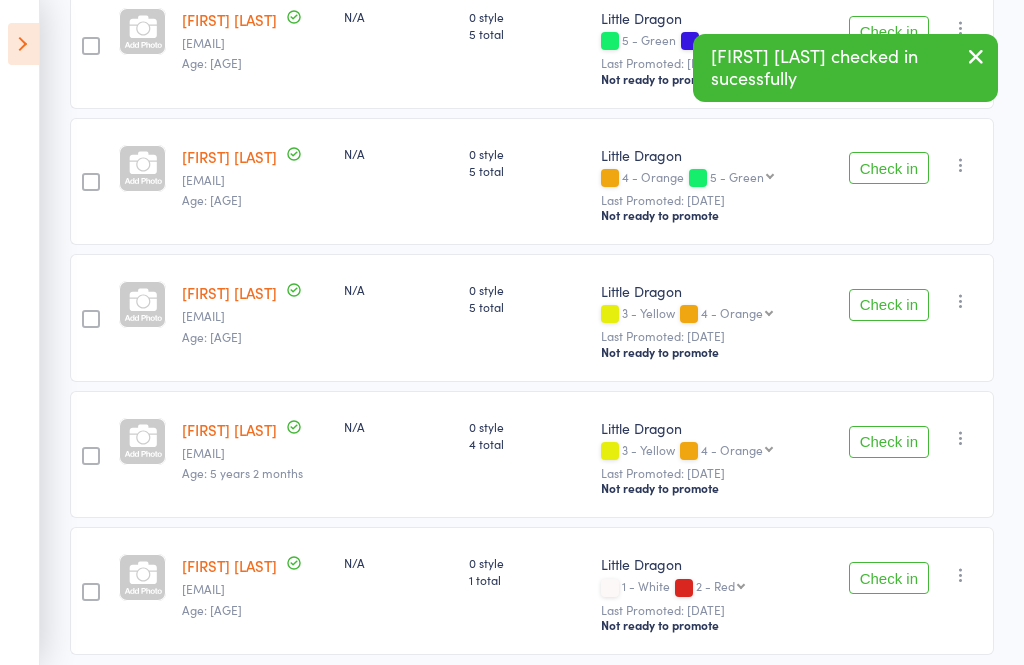 click on "Check in" at bounding box center (889, 442) 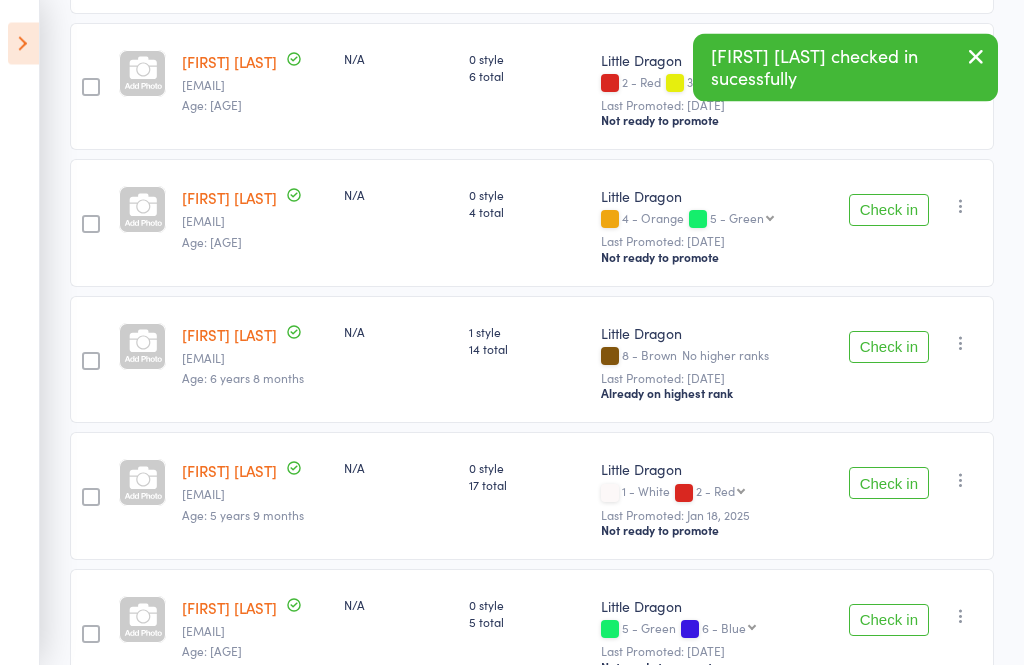 click on "Check in" at bounding box center [889, 211] 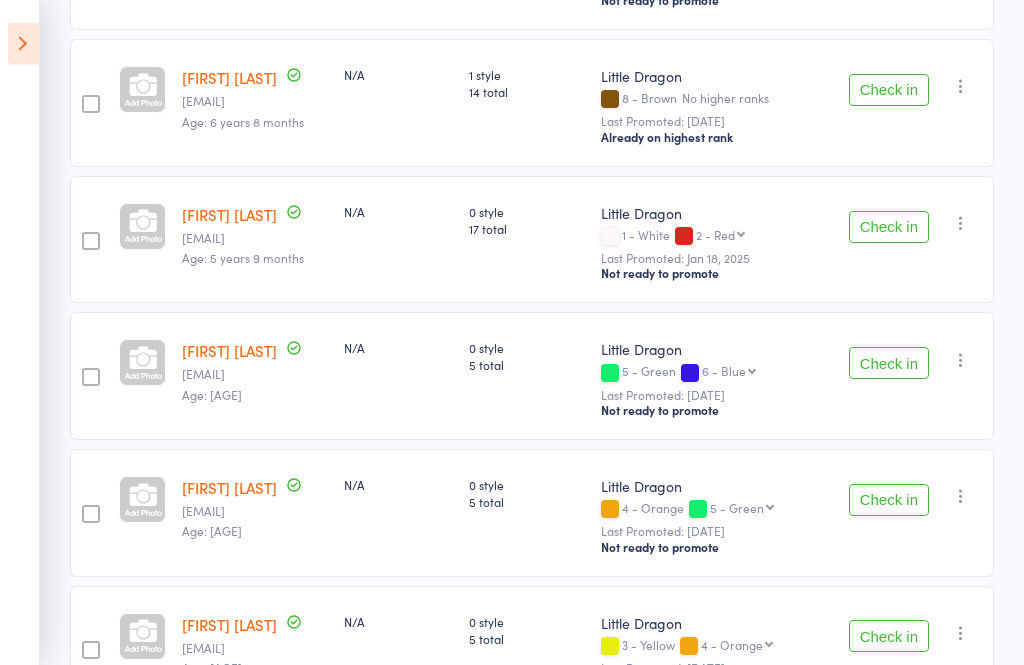 scroll, scrollTop: 609, scrollLeft: 0, axis: vertical 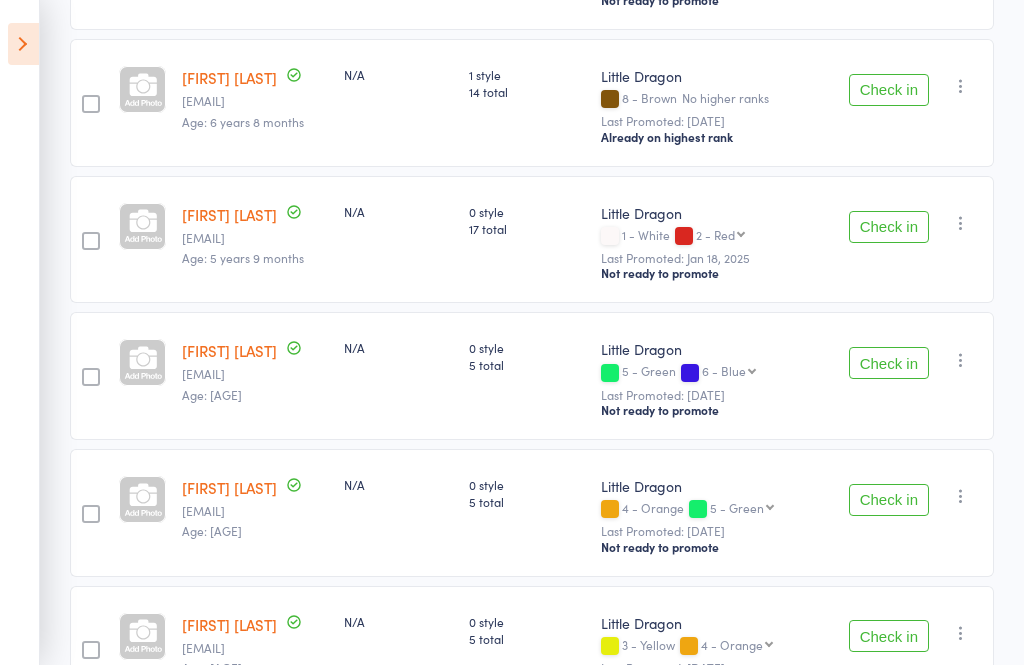 click on "Next Payment Atten­dances since last grading Style Current / Next Rank Matt Bai    yichenbai@hotmail.com Age: 5 years 10 months N/A 0 style 1 total Little Dragon 2 - Red  3 - Yellow  3 - Yellow 4 -  Orange 5 - Green 6 - Blue 7 - Purple 8 - Brown Last Promoted: Jul 25, 2025 Not ready to promote Check in Check in Promote Send message Add Note Add Task Add Flag Remove Mark absent
Jack Blair    laureeblair@gmail.com Age: 6 years 2 months N/A 0 style 6 total Little Dragon 2 - Red  3 - Yellow  3 - Yellow 4 -  Orange 5 - Green 6 - Blue 7 - Purple 8 - Brown Last Promoted: Jun 10, 2025 Not ready to promote Check in Check in Promote Send message Add Note Add Task Add Flag Remove Mark absent
Kris Chen    joph.dw@gmail.com Age: 6 years 8 months N/A 1 style 14 total Little Dragon 8 - Brown  No higher ranks Last Promoted: Mar 16, 2025 Already on highest rank Check in Check in Send message Add Note Add Task Add Flag Remove Mark absent
Kostas Haritos    Irenemsanti@gmail.com Age: 5 years 9 months N/A 0 style 17 total" at bounding box center [532, 277] 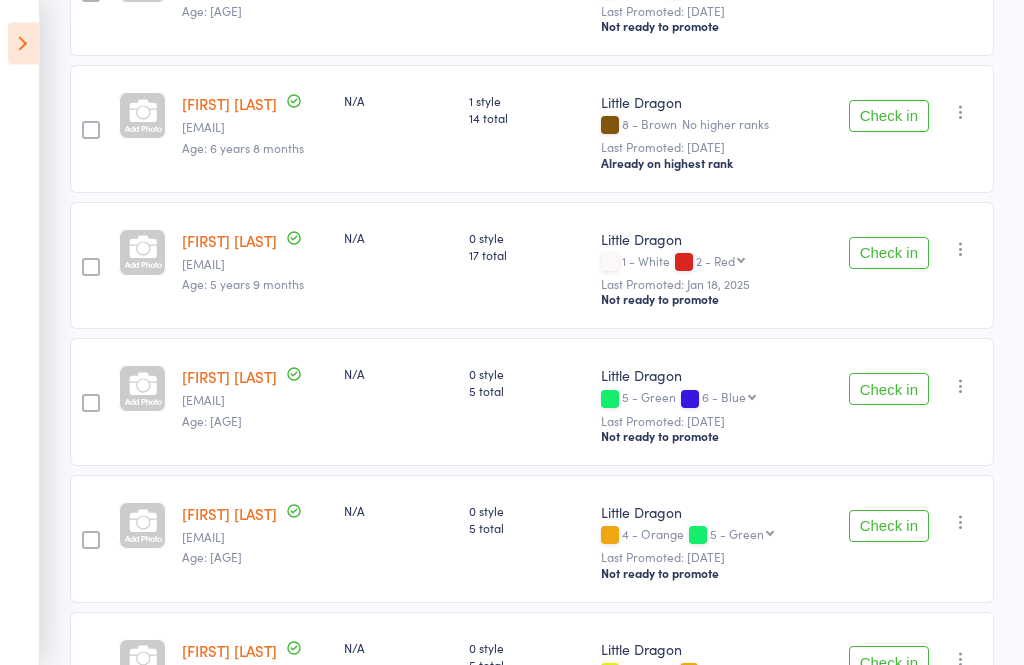 scroll, scrollTop: 580, scrollLeft: 0, axis: vertical 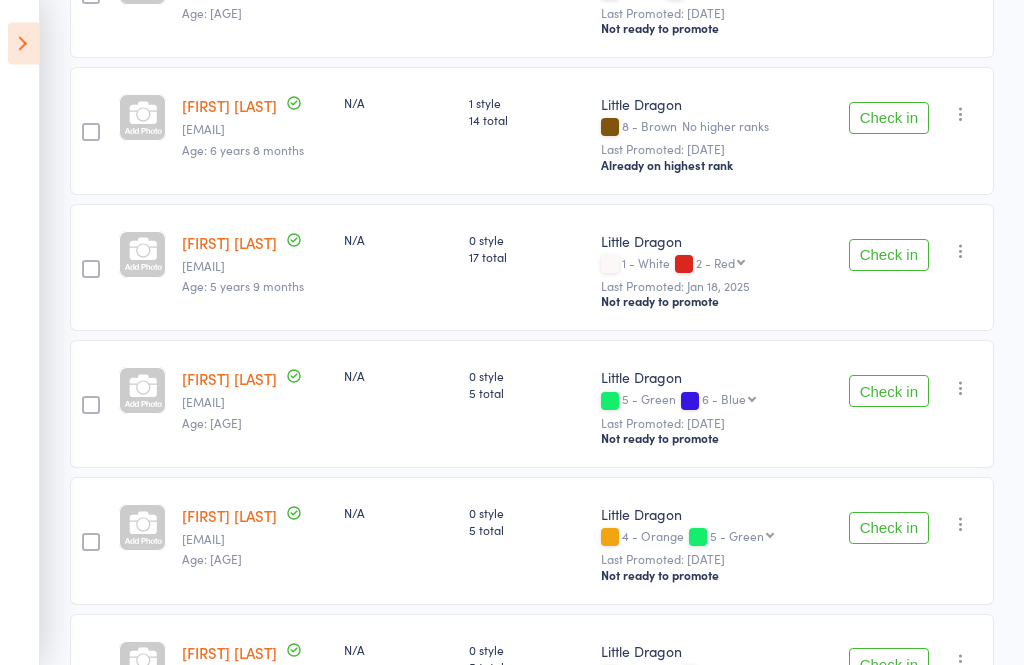 click on "Check in" at bounding box center (889, 392) 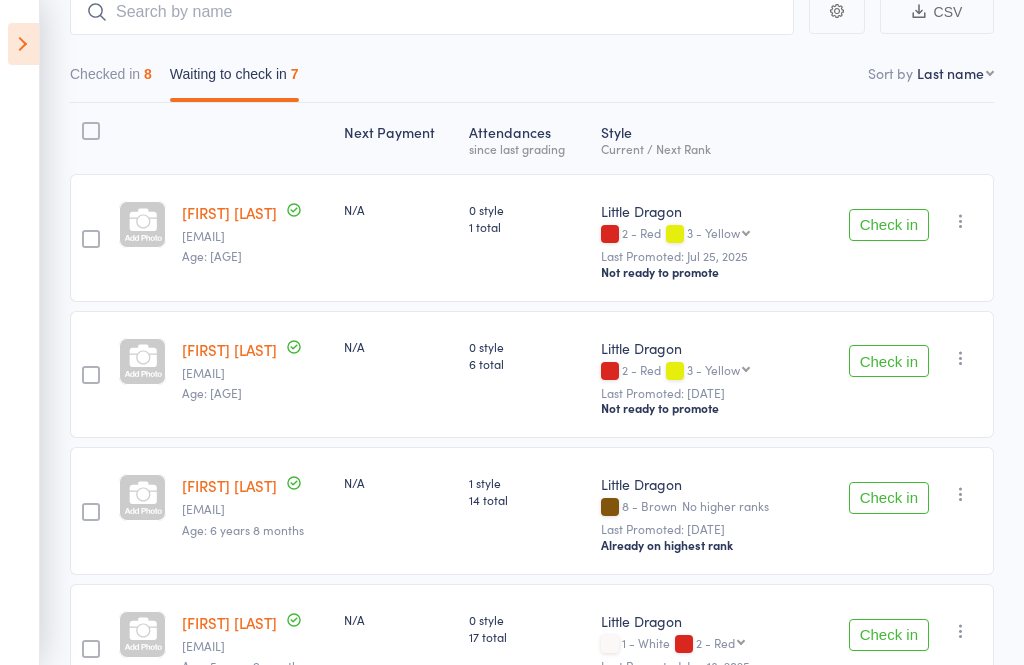 scroll, scrollTop: 199, scrollLeft: 0, axis: vertical 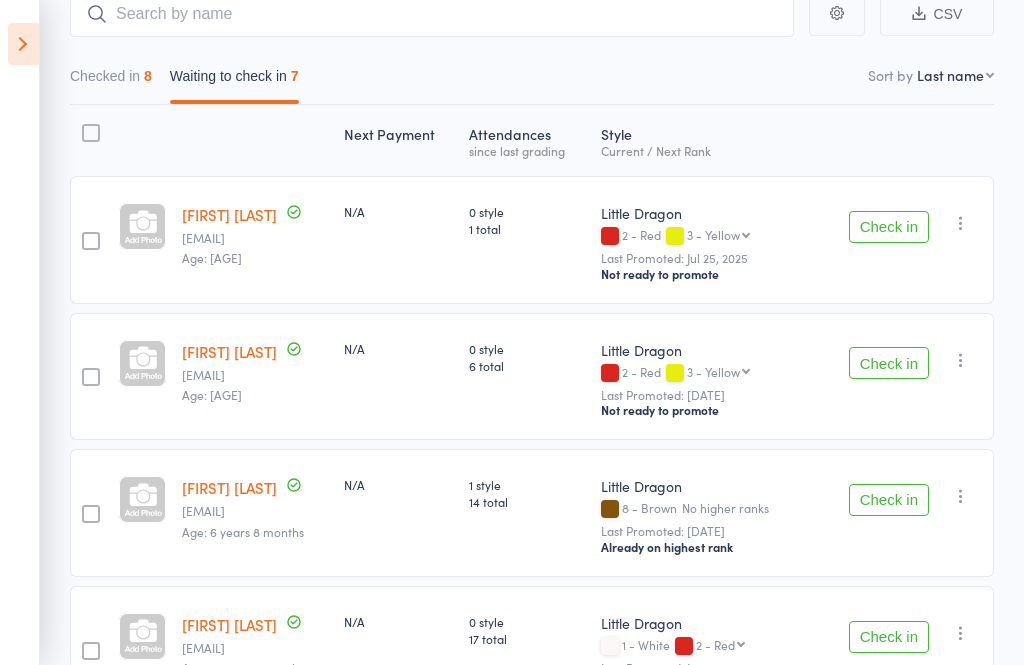 click on "Events for 2 Aug, 2025 2 Aug, 2025
August 2025
Sun Mon Tue Wed Thu Fri Sat
31
27
28
29
30
31
01
02
32
03
04
05
06
07
08
09
33
10
11
12
13
14
15
16
34
17
18
19
20
21
22
23
35
24
25
26
27
28
29
30" at bounding box center (20, 332) 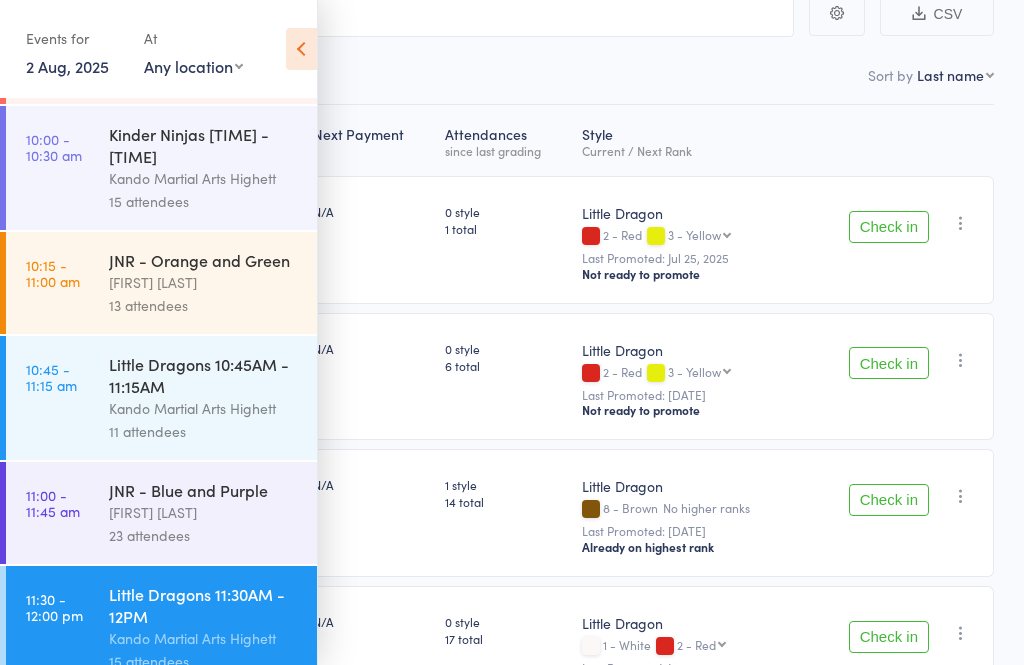 scroll, scrollTop: 1301, scrollLeft: 0, axis: vertical 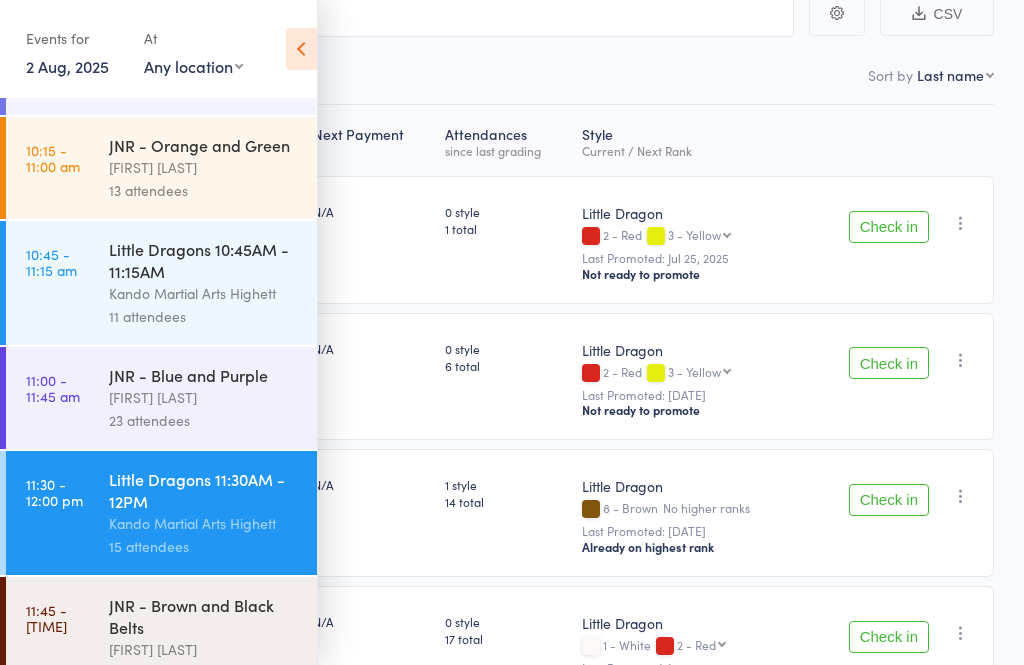 click at bounding box center (301, 49) 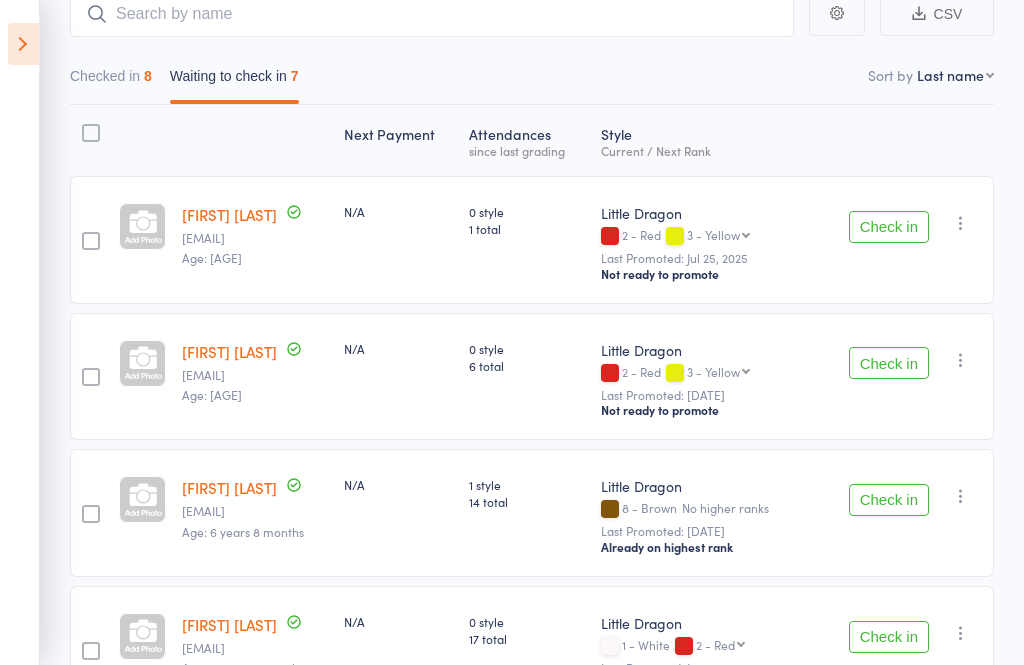 scroll, scrollTop: 0, scrollLeft: 0, axis: both 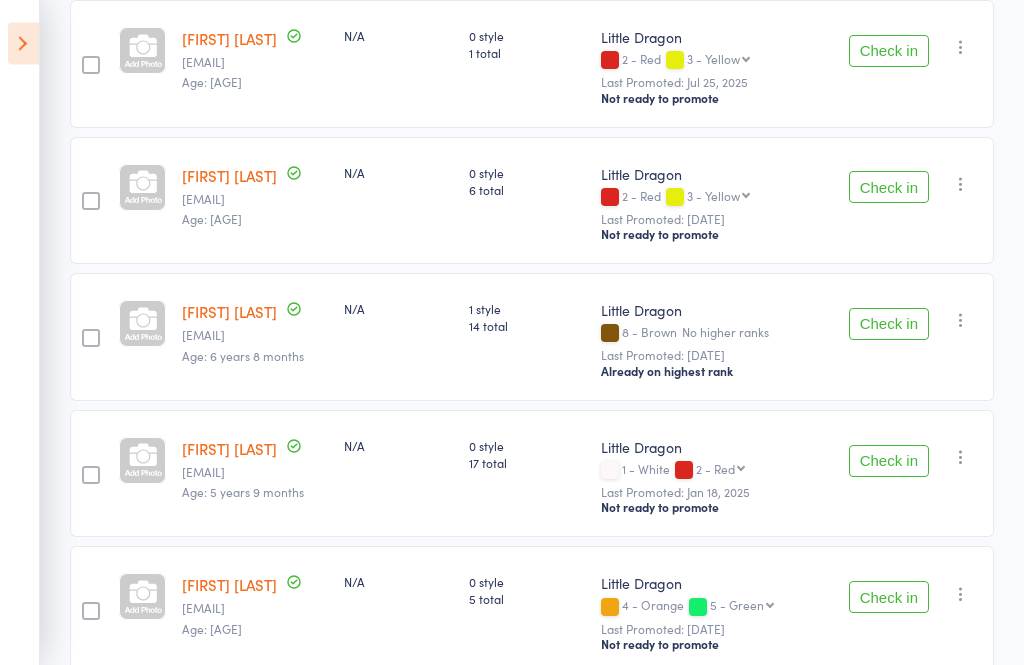 click on "Check in" at bounding box center [889, 188] 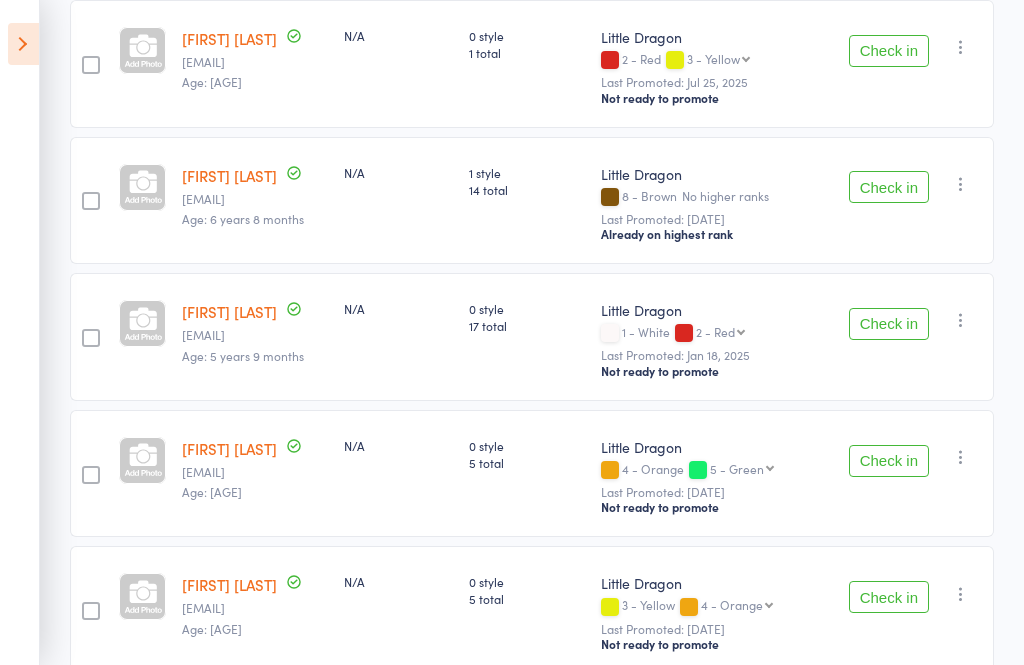 click on "Check in" at bounding box center (889, 461) 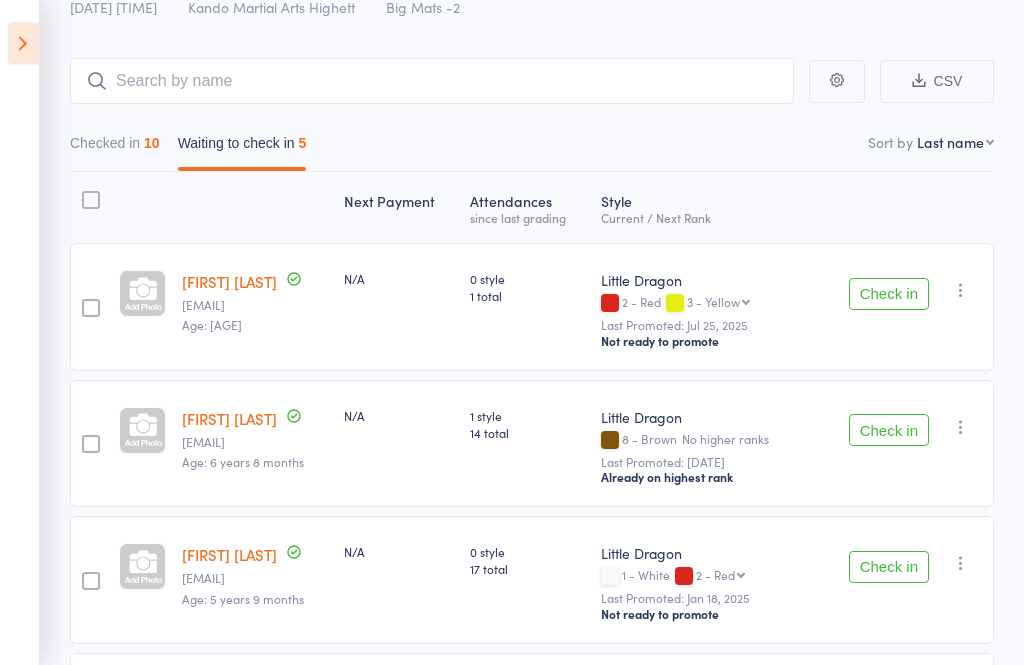 scroll, scrollTop: 132, scrollLeft: 0, axis: vertical 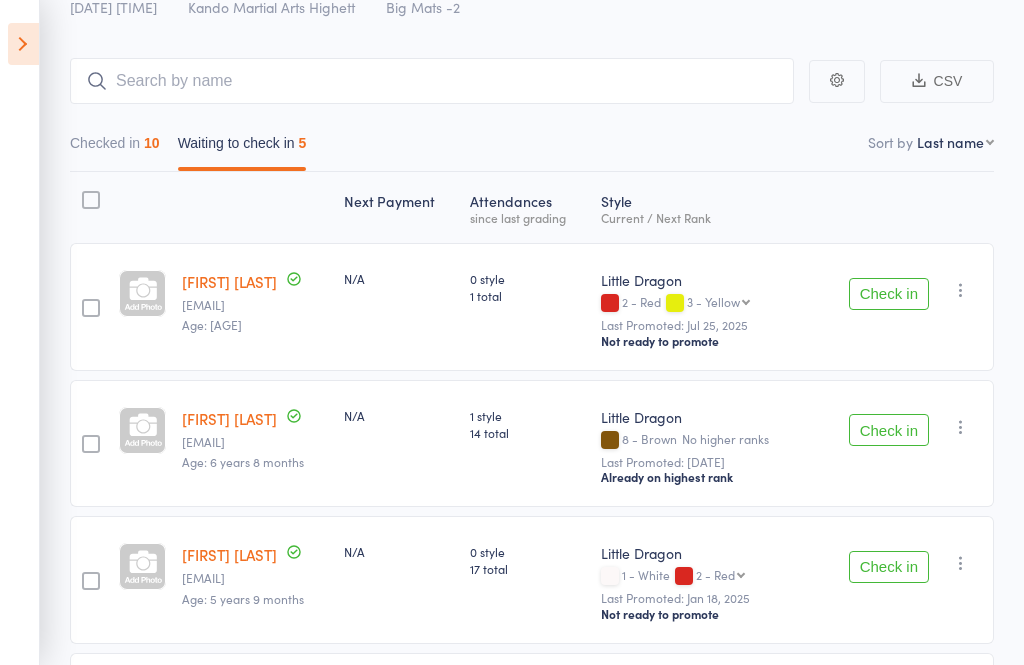 click on "Check in" at bounding box center (889, 430) 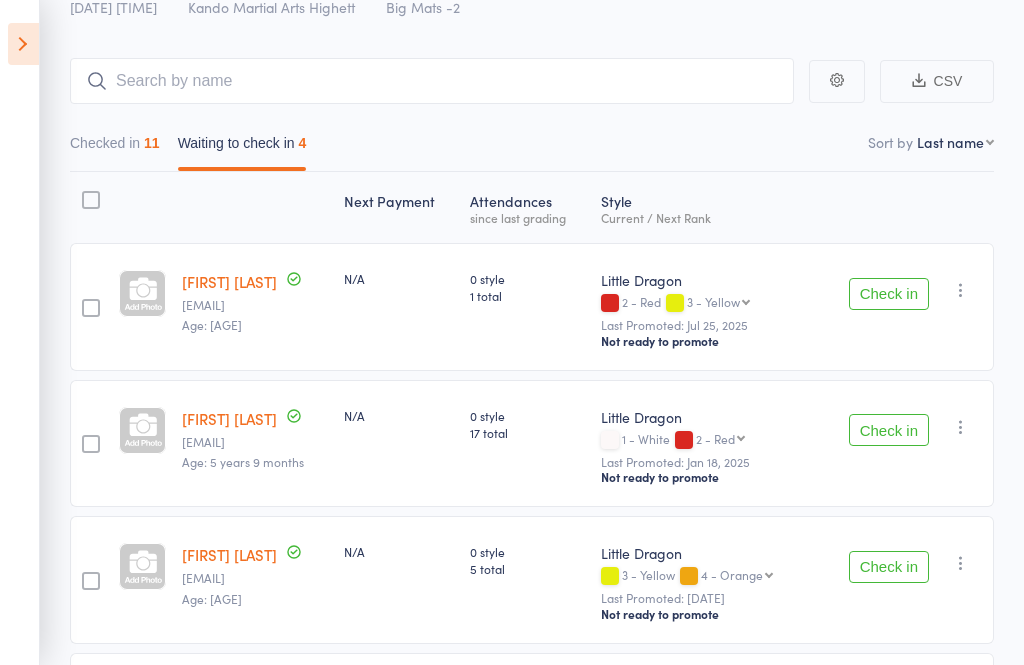click on "Checked in  11 Waiting to check in  4" at bounding box center (532, 138) 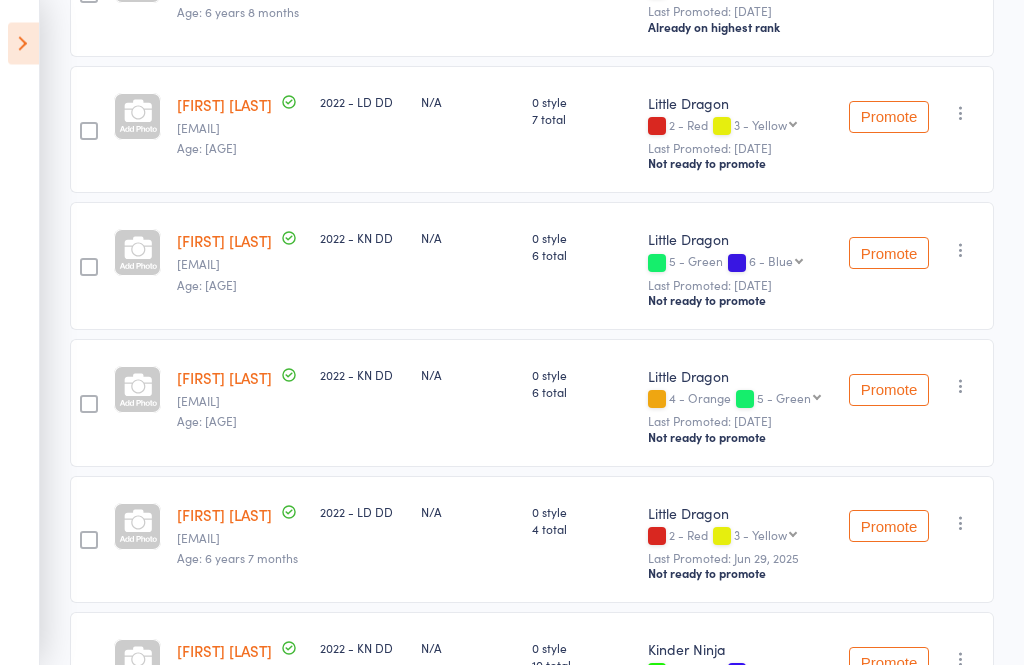 scroll, scrollTop: 721, scrollLeft: 0, axis: vertical 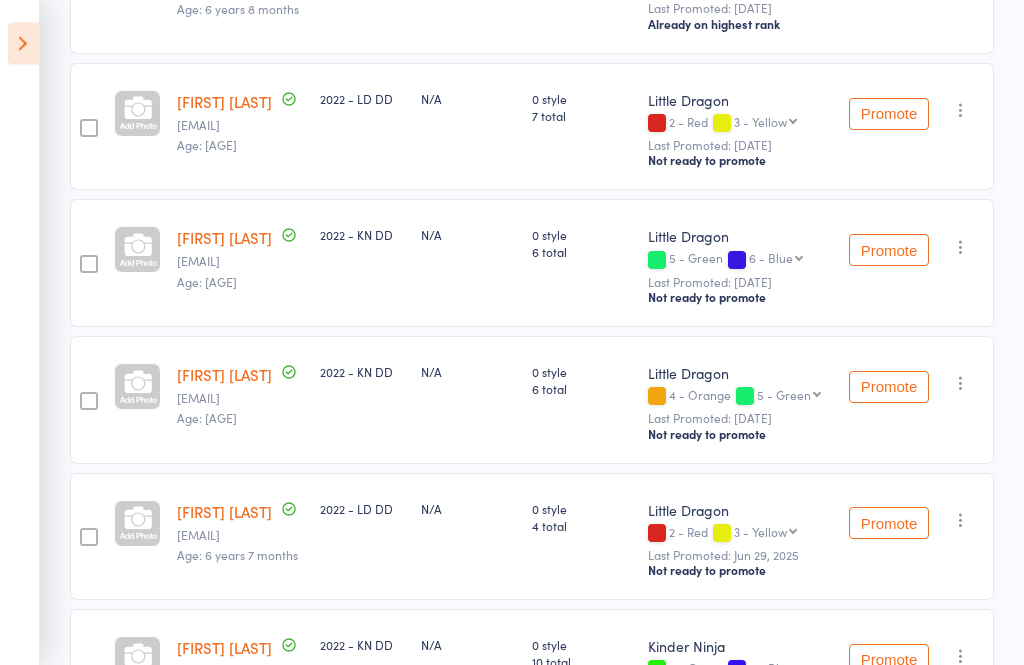 click at bounding box center (961, 384) 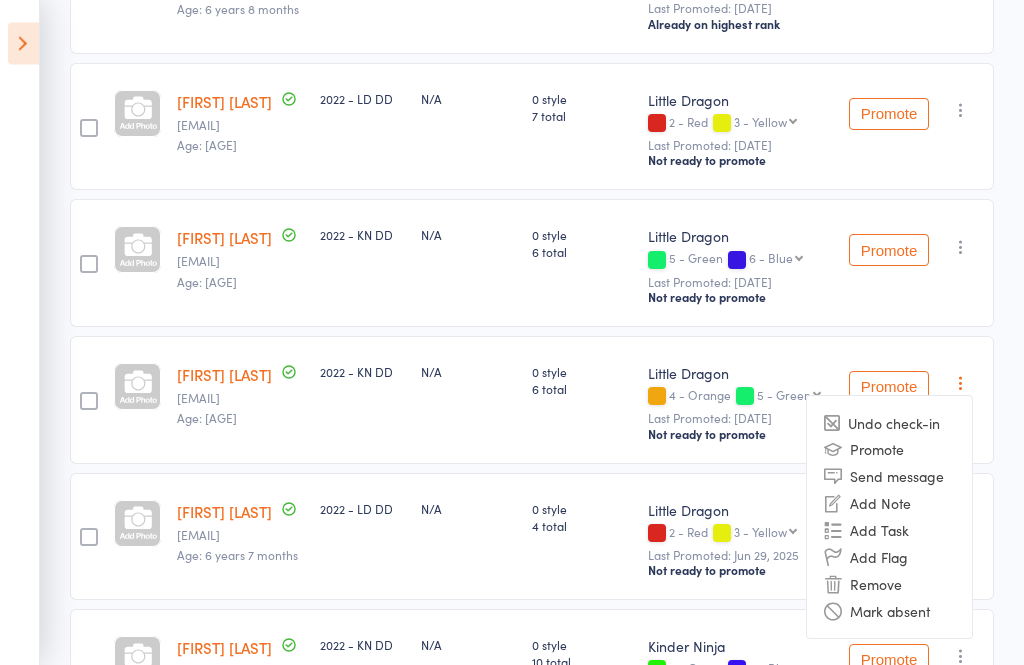 scroll, scrollTop: 722, scrollLeft: 0, axis: vertical 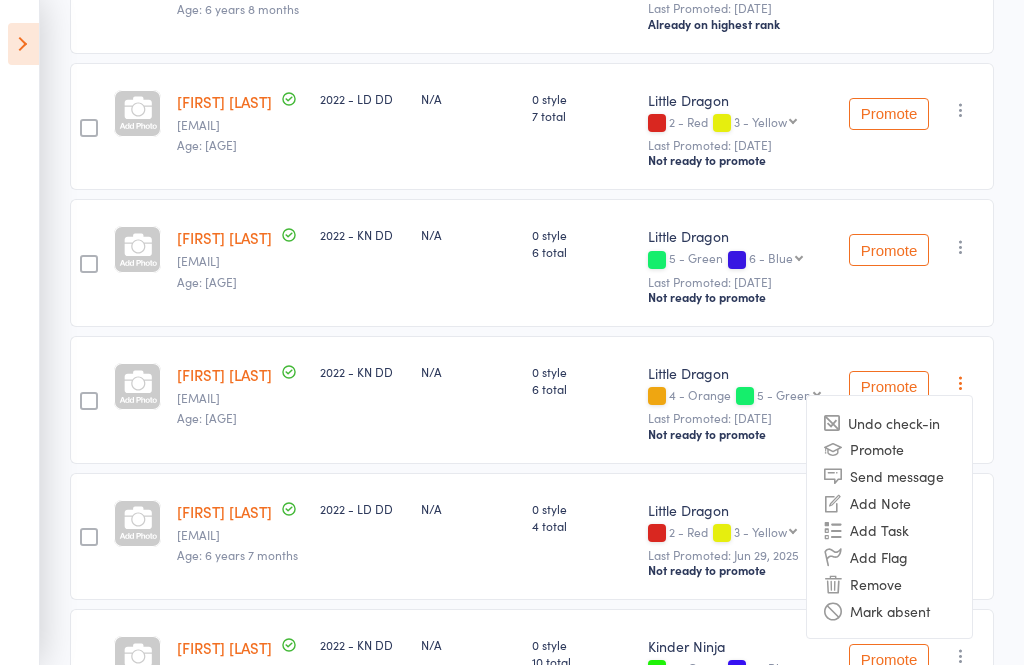 click on "Undo check-in" at bounding box center [889, 422] 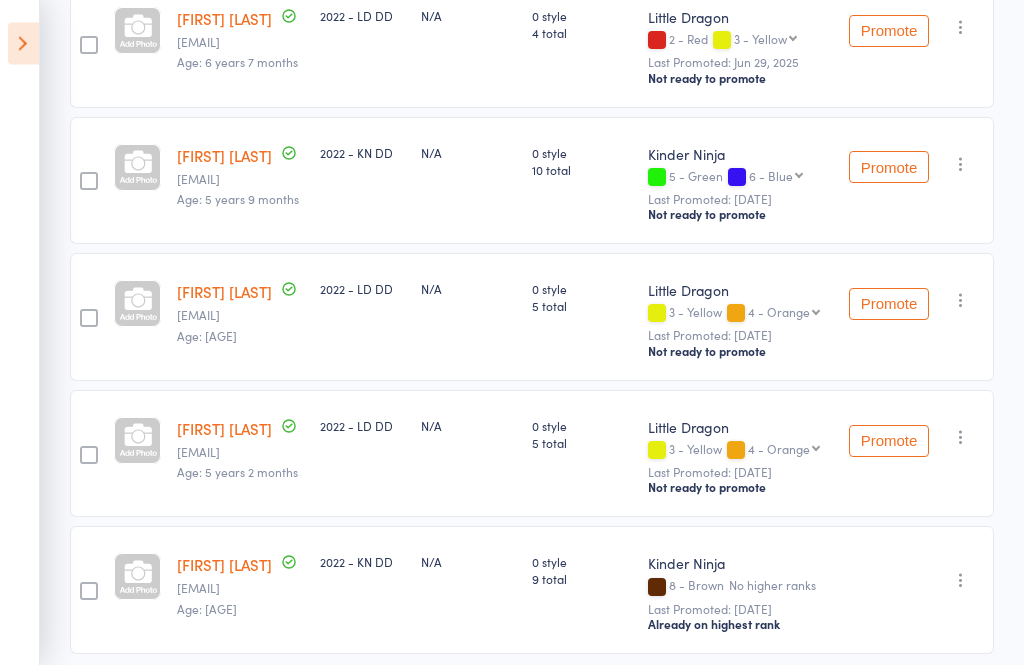 scroll, scrollTop: 1185, scrollLeft: 0, axis: vertical 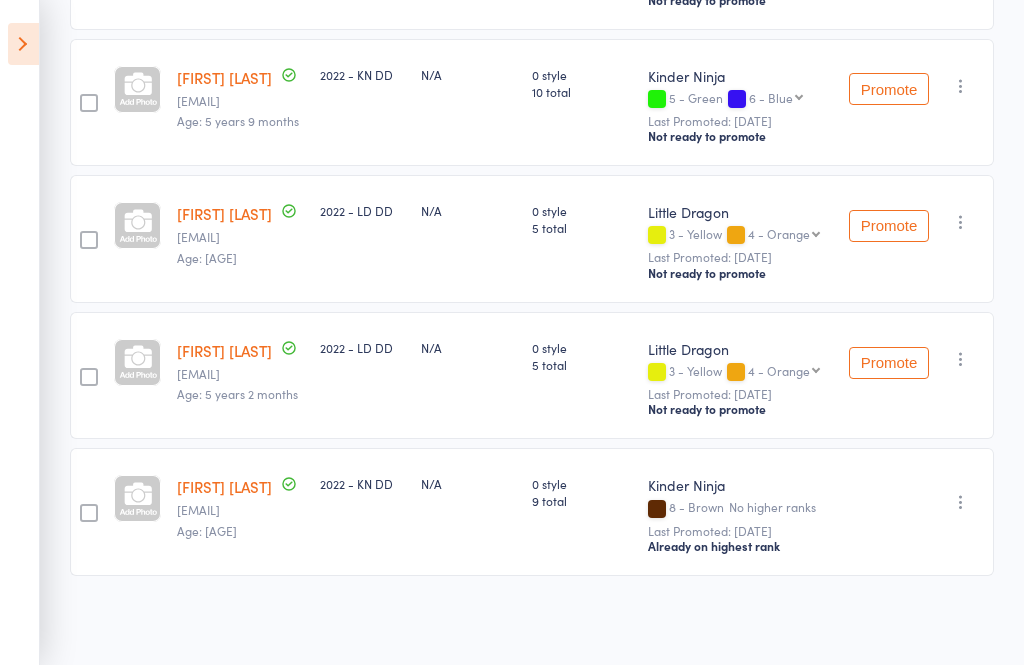 click on "Daniel Willis" at bounding box center [224, 486] 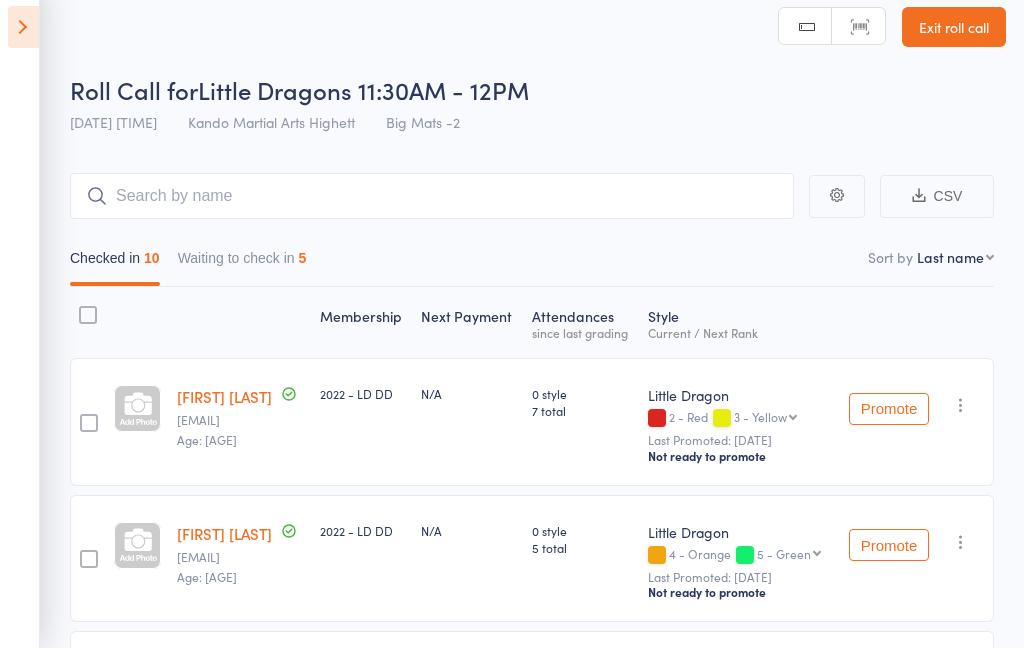 scroll, scrollTop: 18, scrollLeft: 0, axis: vertical 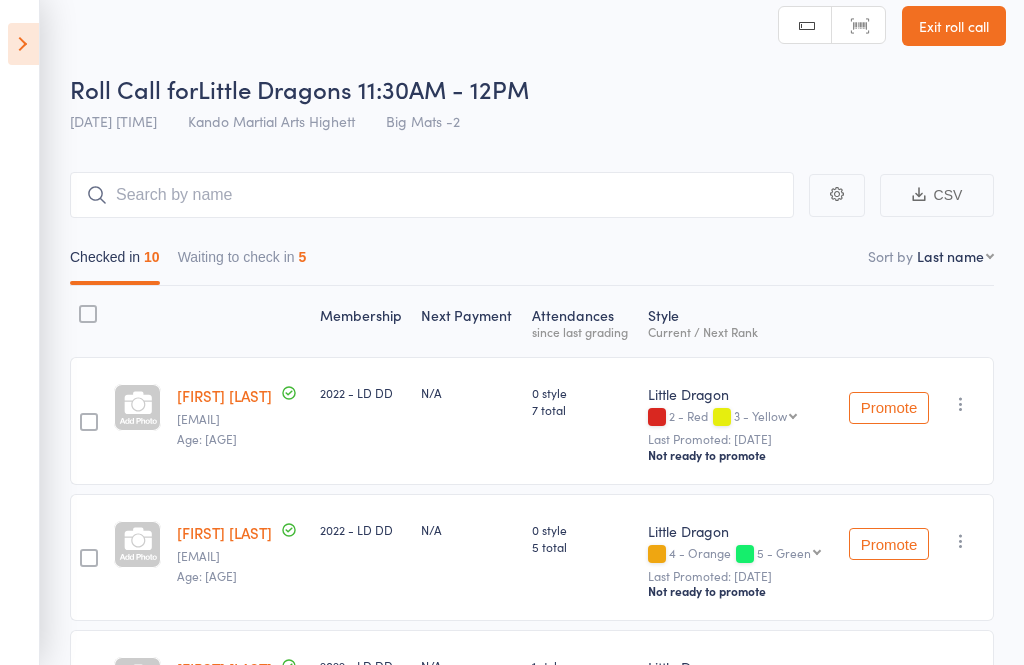 click at bounding box center [23, 44] 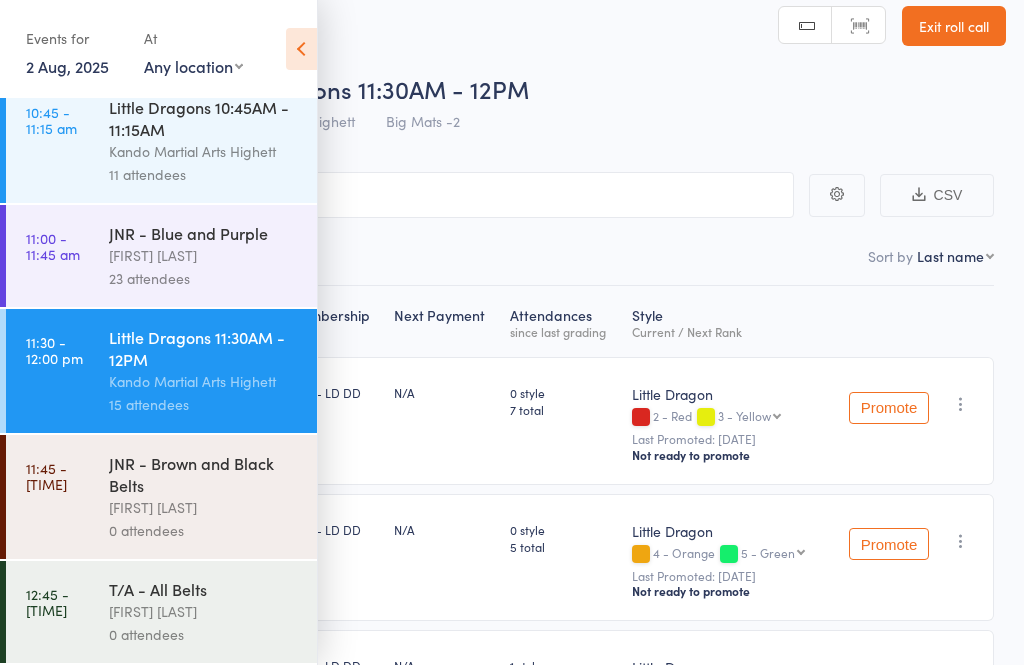scroll, scrollTop: 1499, scrollLeft: 0, axis: vertical 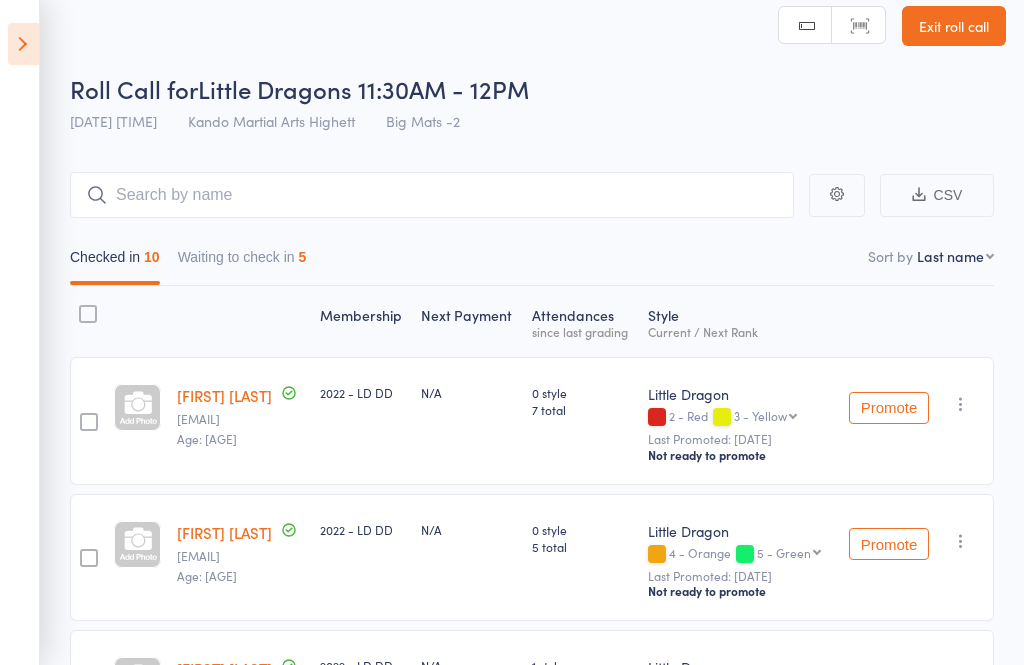 click on "Waiting to check in  5" at bounding box center (242, 262) 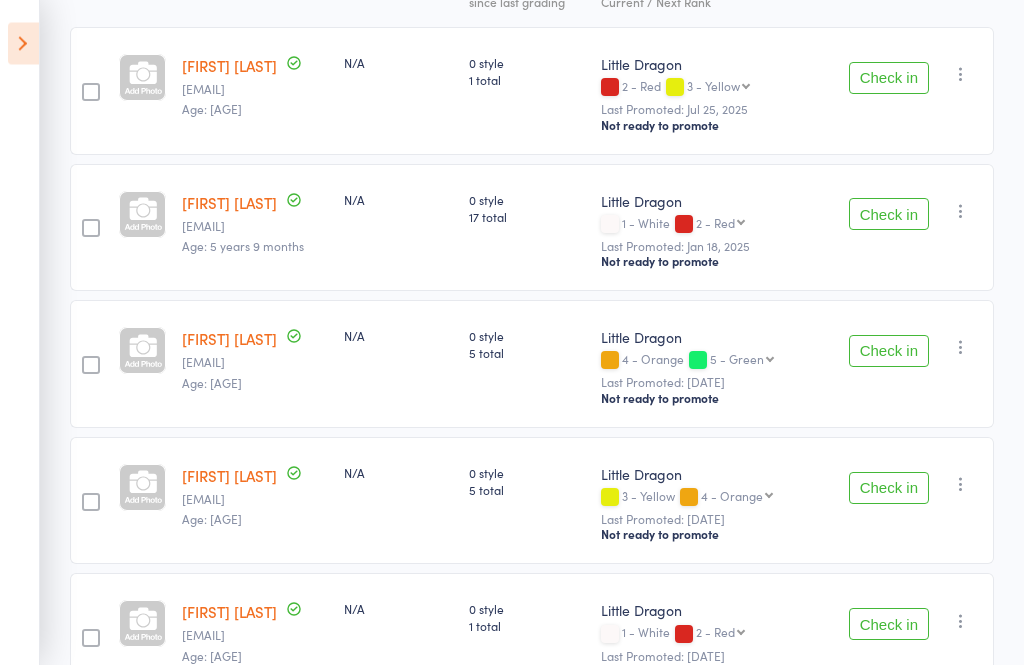 scroll, scrollTop: 415, scrollLeft: 0, axis: vertical 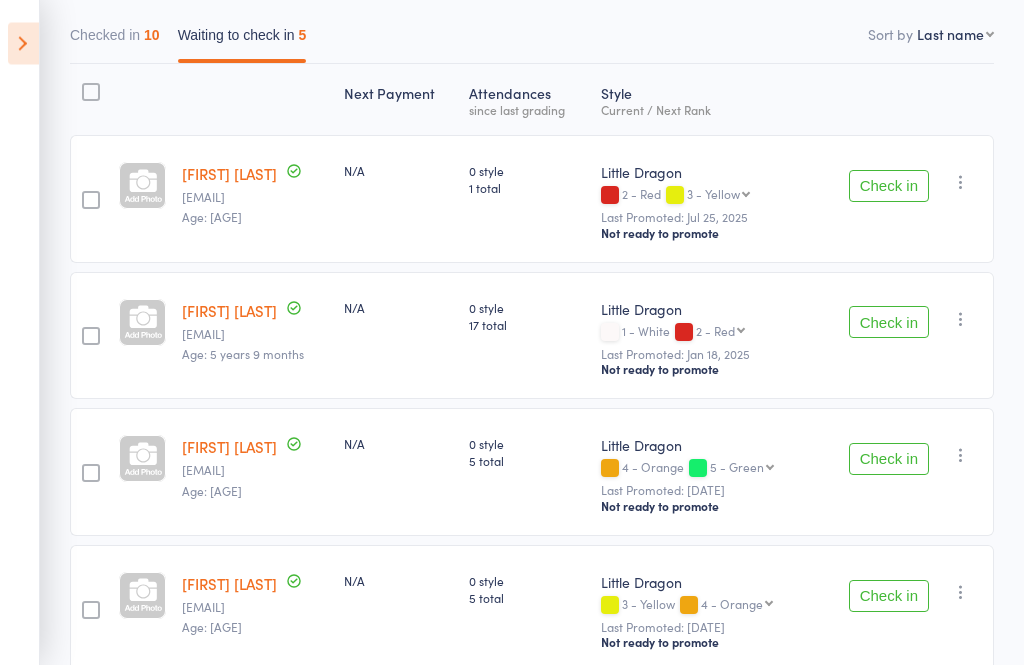 click on "Check in" at bounding box center [889, 187] 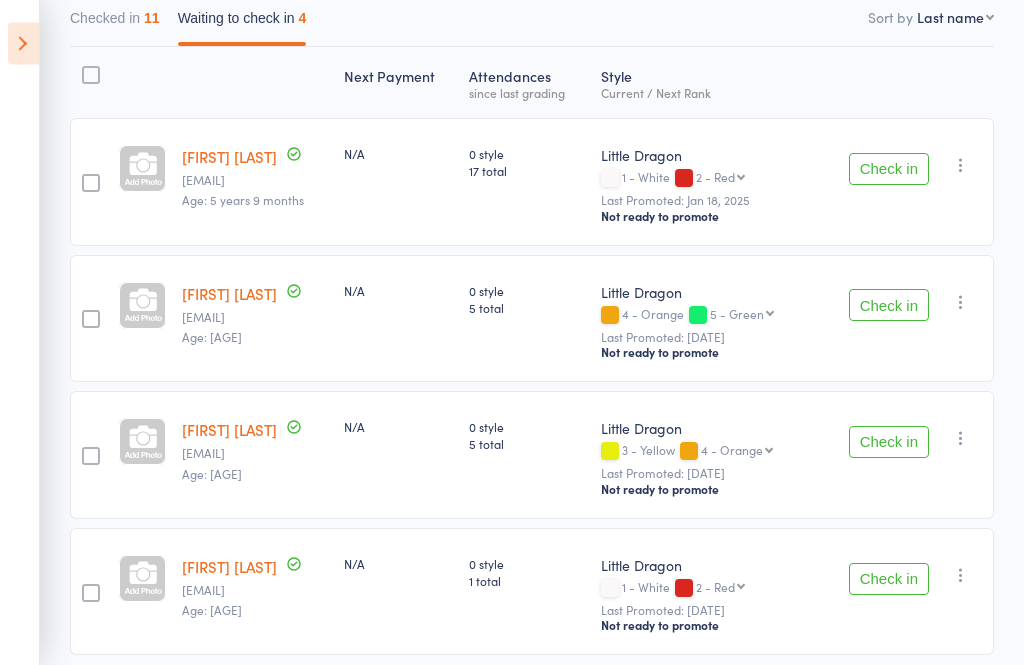 scroll, scrollTop: 278, scrollLeft: 0, axis: vertical 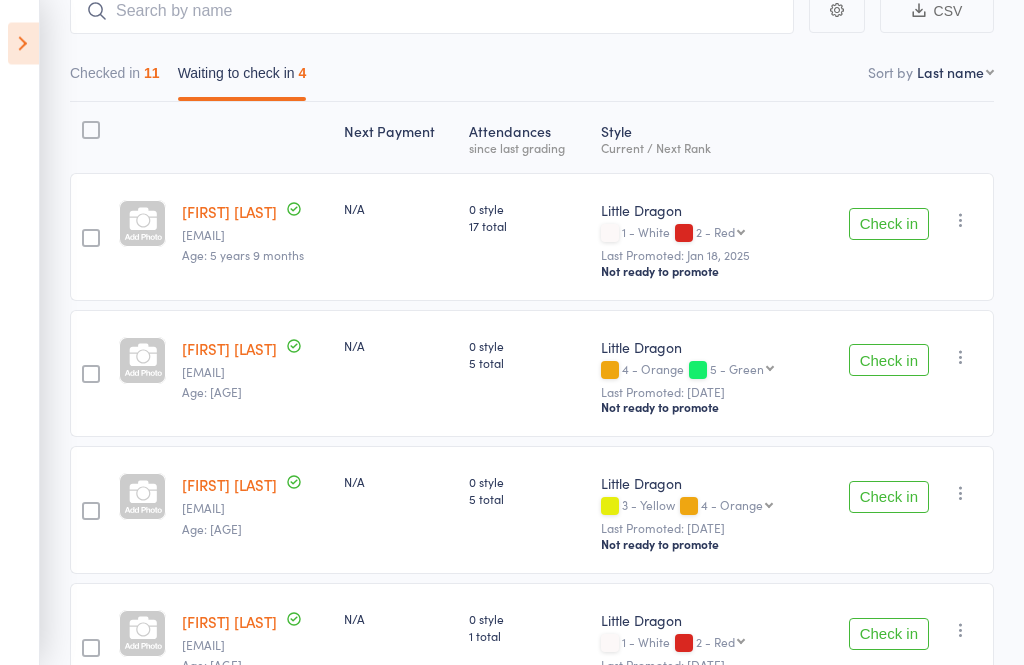 click on "Checked in  11" at bounding box center (115, 79) 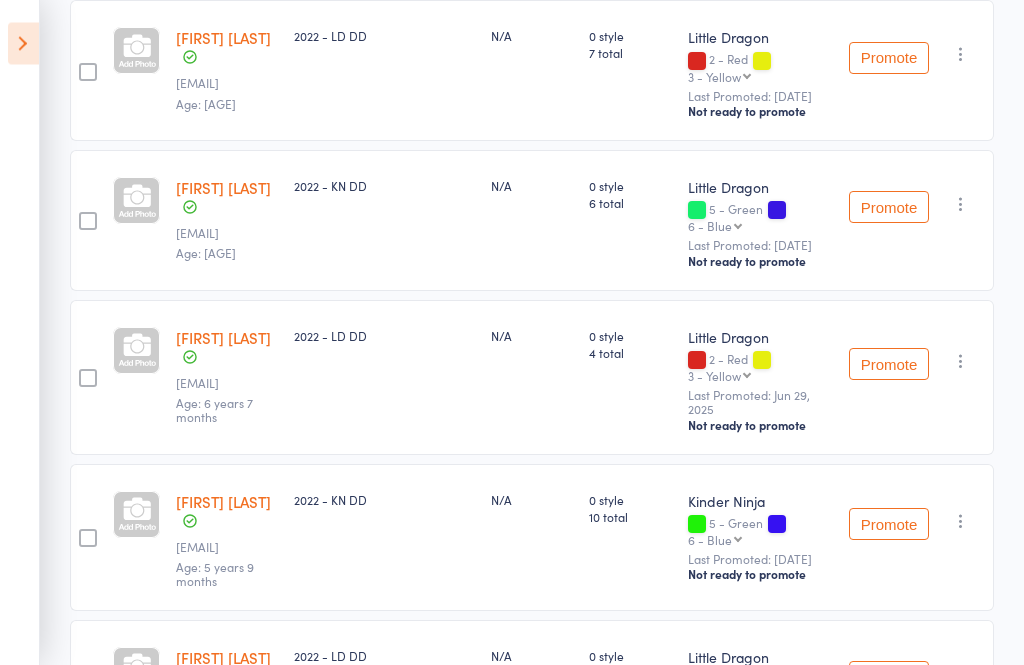 scroll, scrollTop: 1051, scrollLeft: 0, axis: vertical 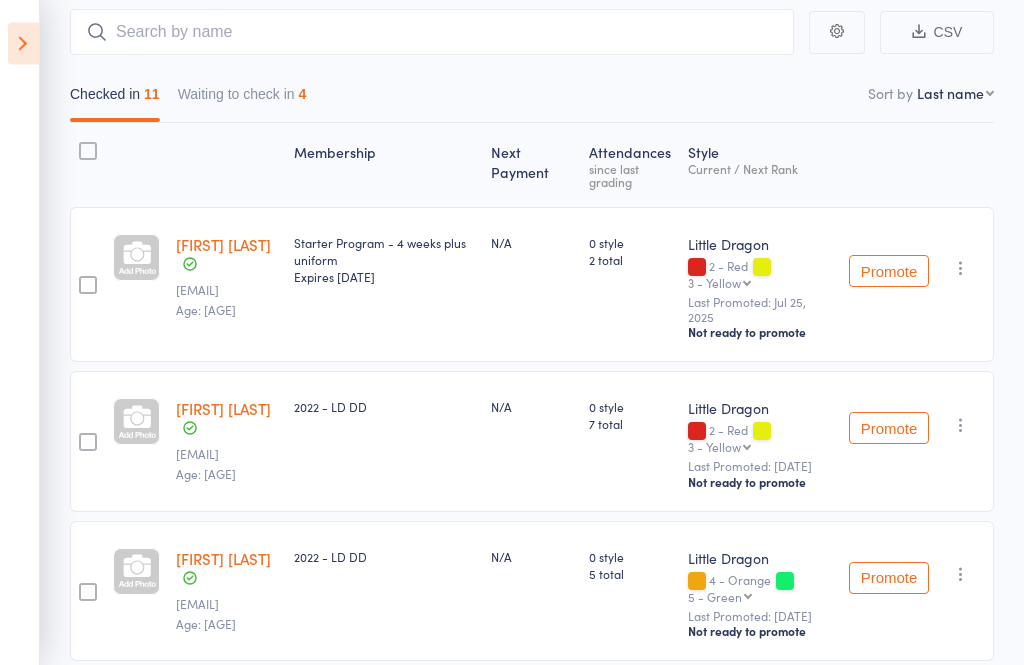 click on "Waiting to check in  4" at bounding box center (242, 100) 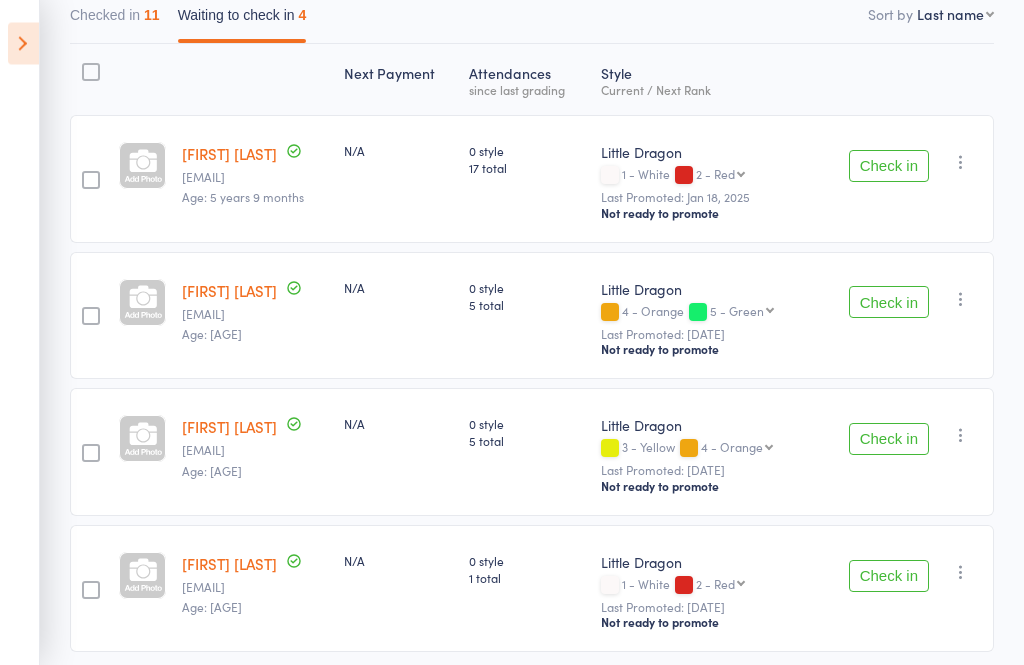 scroll, scrollTop: 259, scrollLeft: 0, axis: vertical 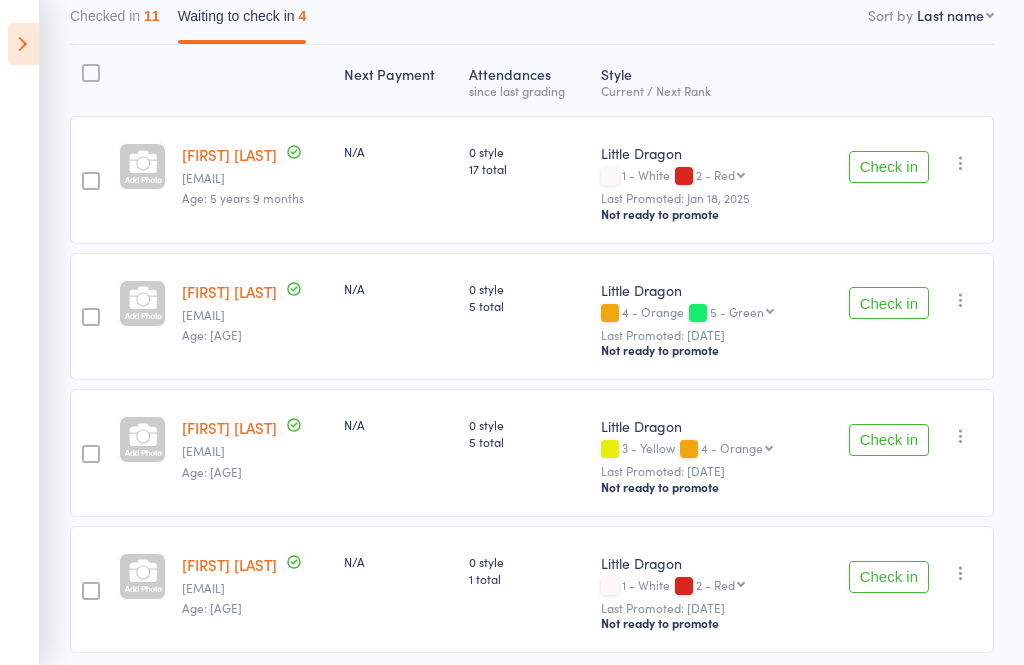 click on "Checked in  11" at bounding box center [115, 21] 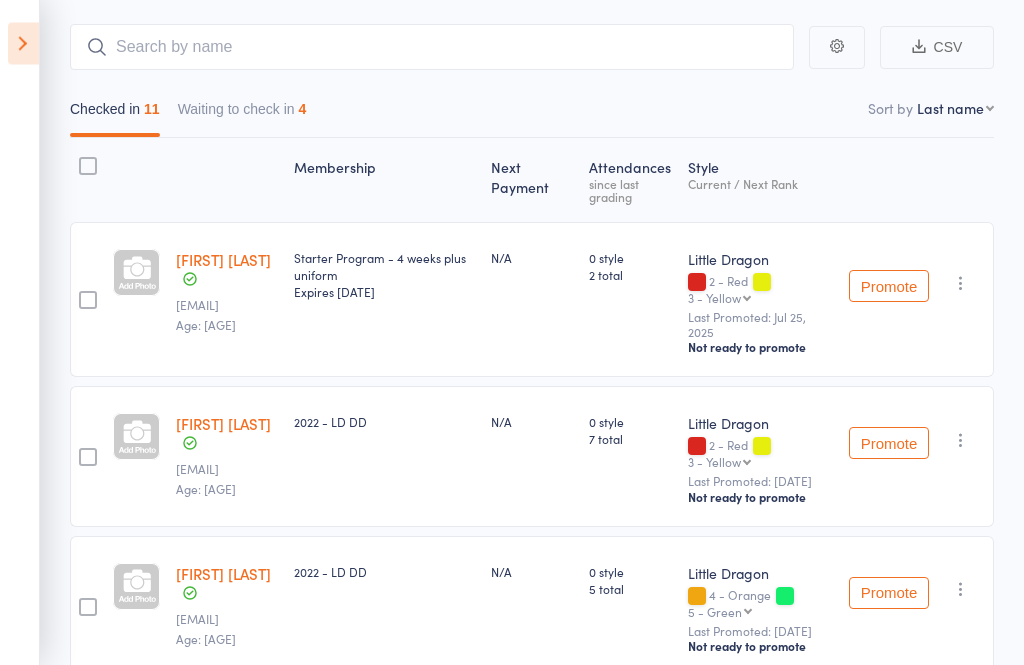 scroll, scrollTop: 128, scrollLeft: 0, axis: vertical 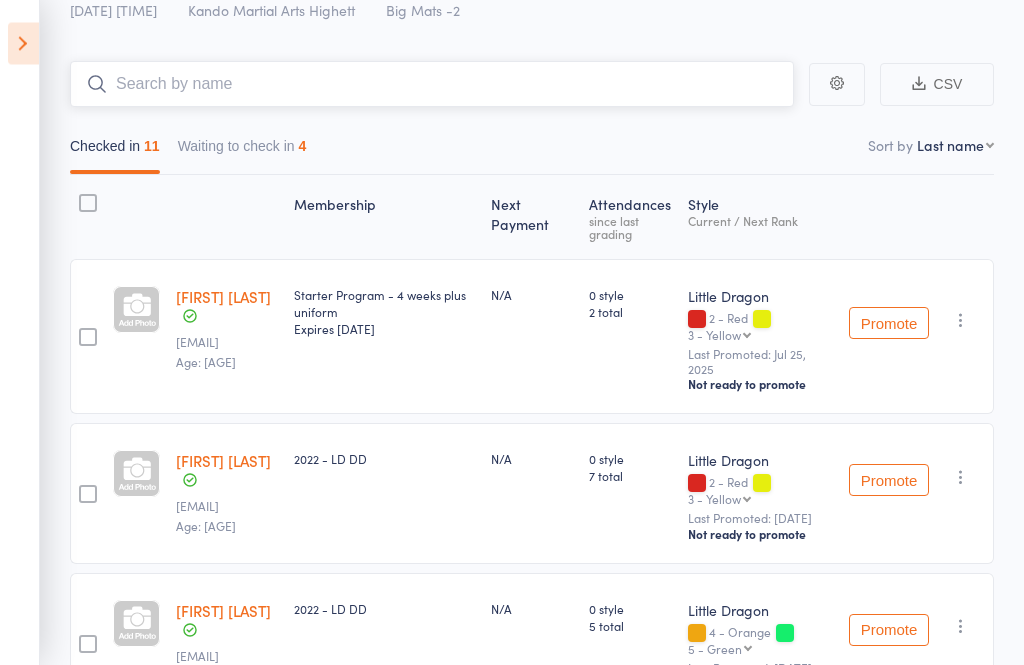 click at bounding box center [432, 85] 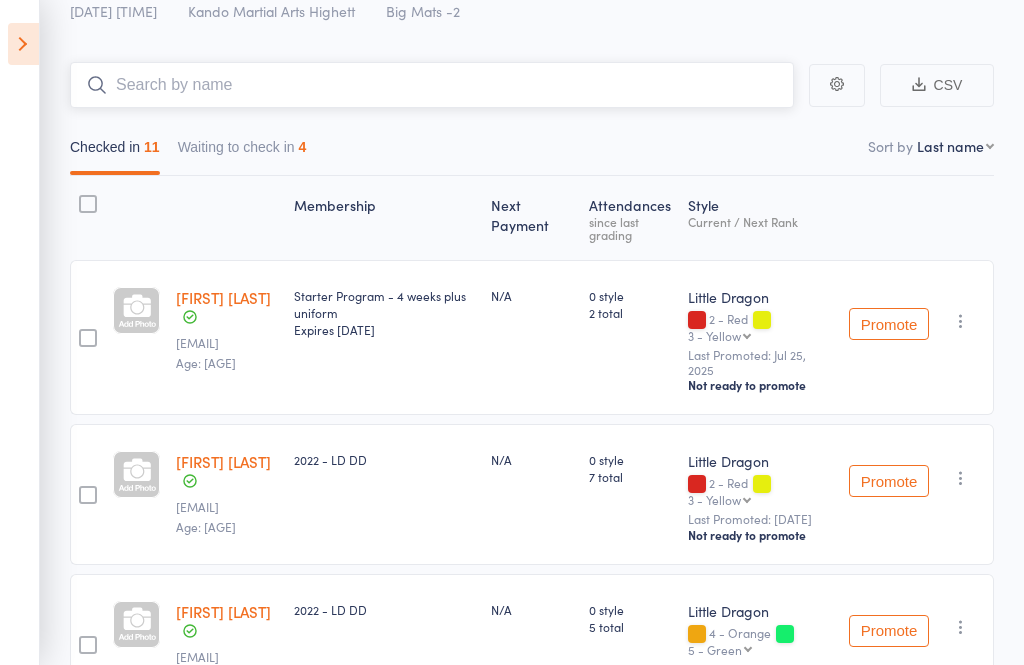 click on "Waiting to check in  4" at bounding box center (242, 152) 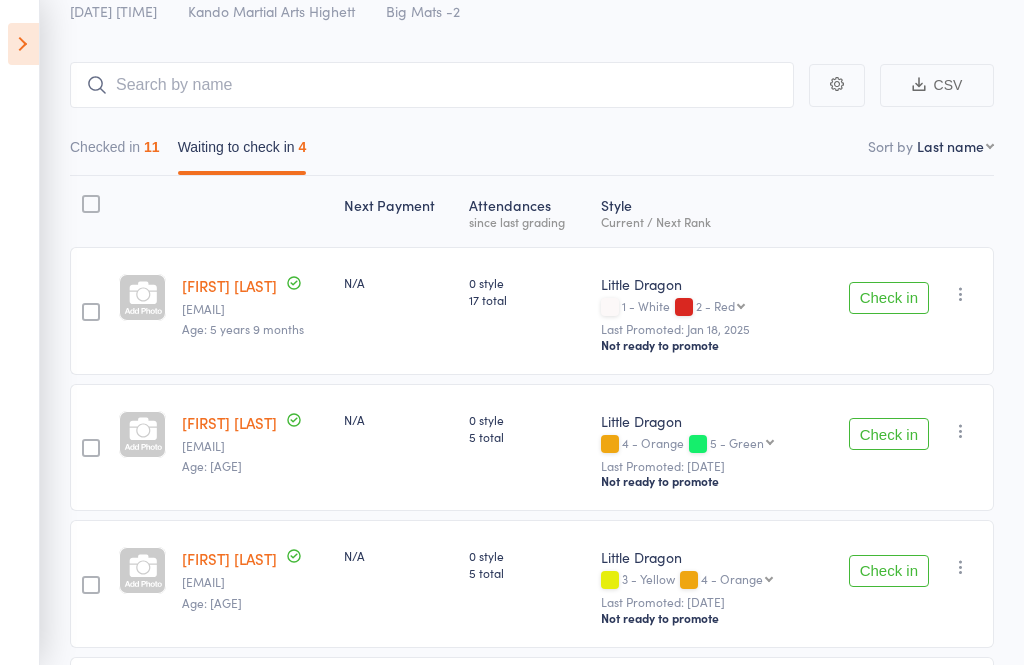 click at bounding box center (255, 211) 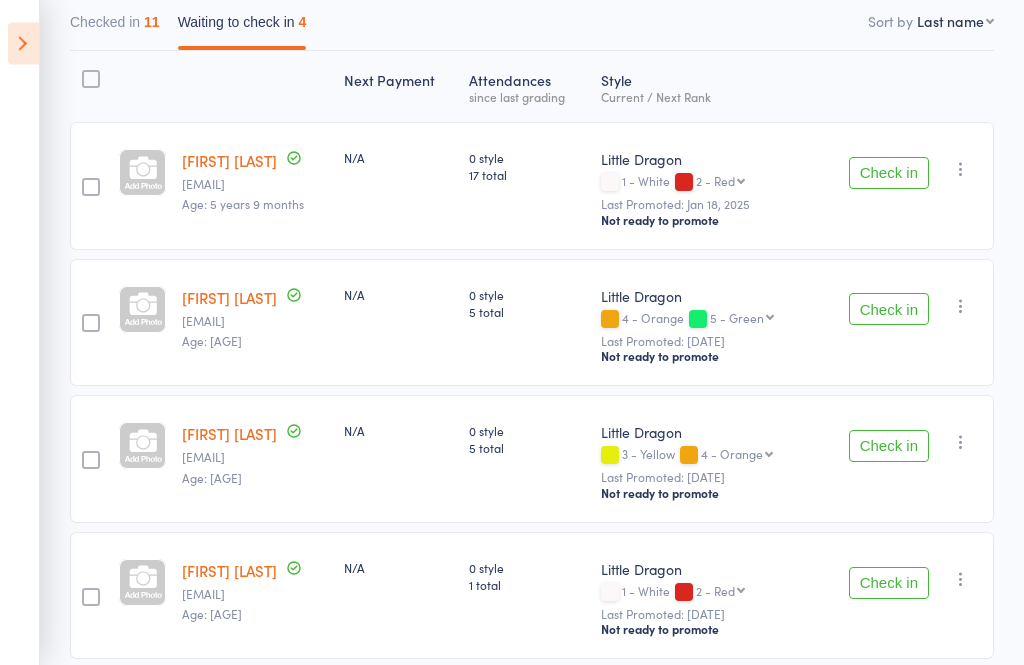 scroll, scrollTop: 270, scrollLeft: 0, axis: vertical 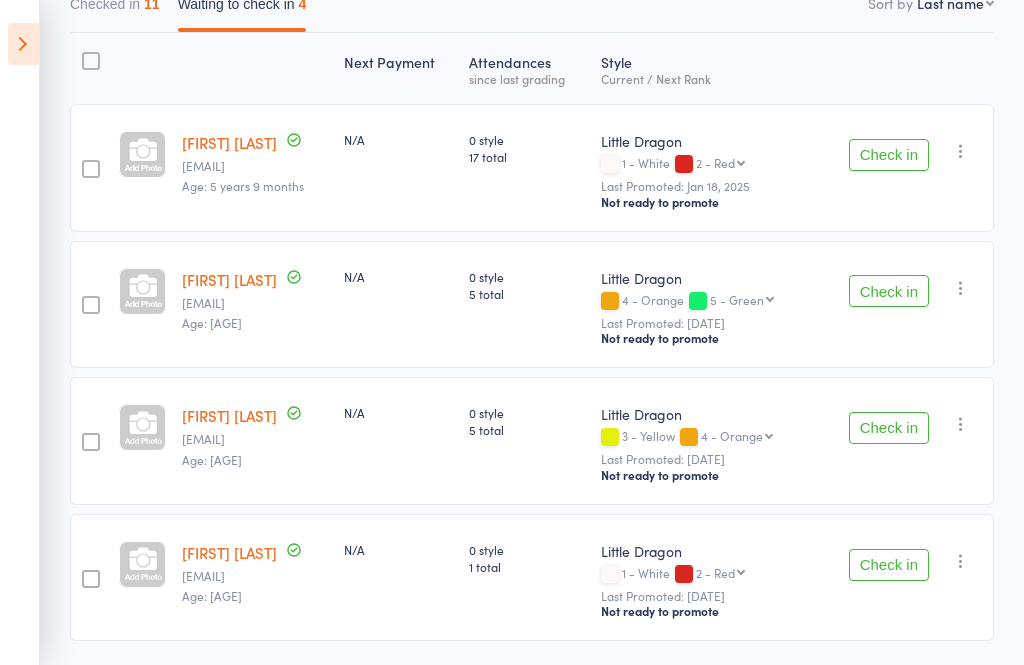 click on "Check in" at bounding box center [889, 428] 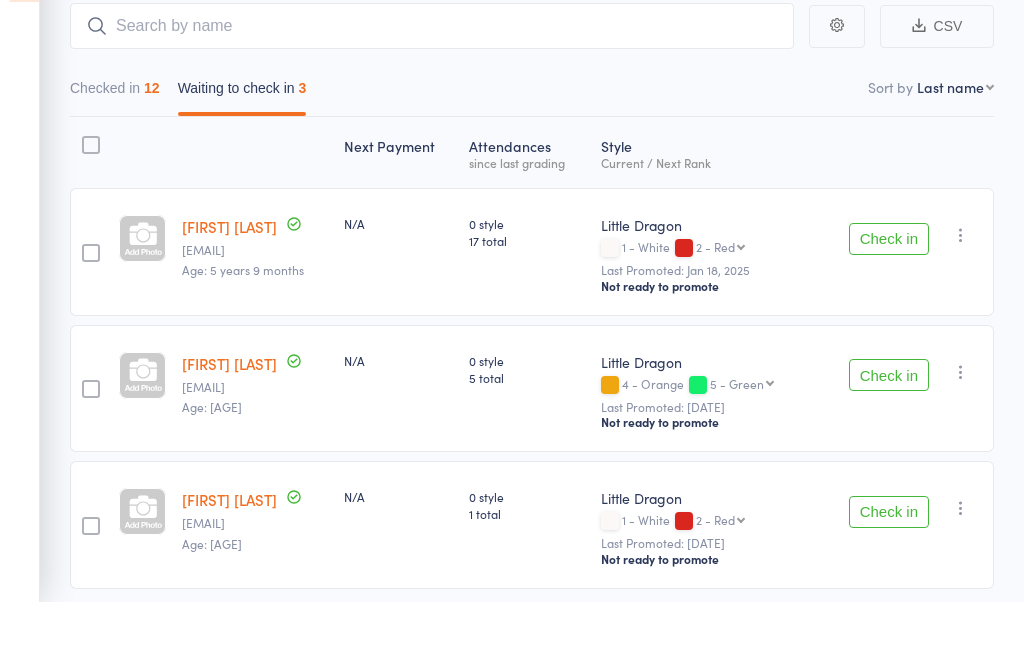 scroll, scrollTop: 188, scrollLeft: 0, axis: vertical 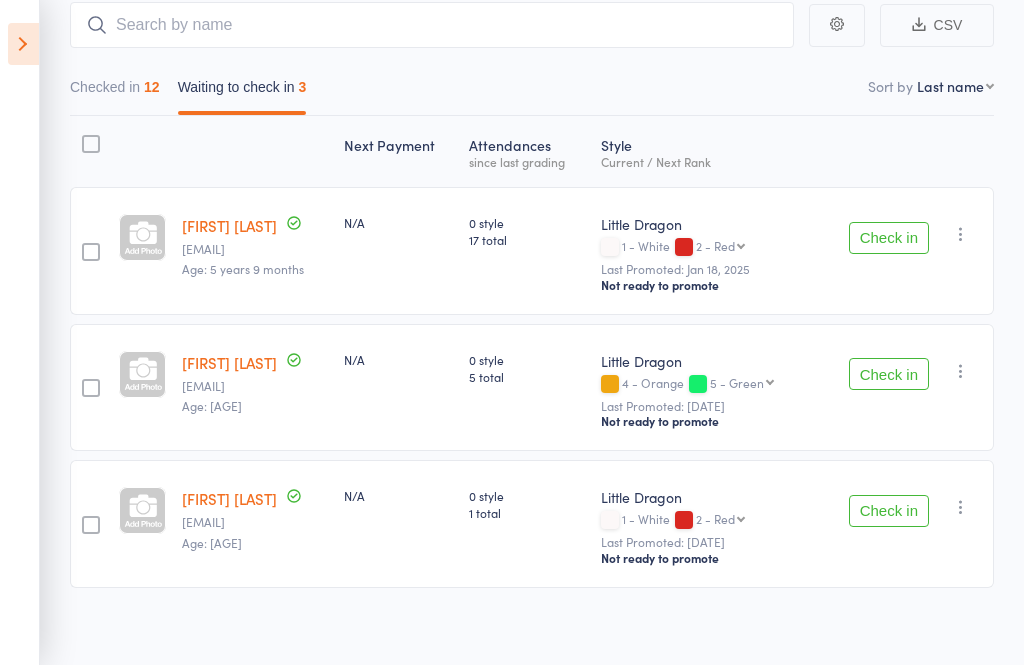 click on "Checked in  12" at bounding box center (115, 92) 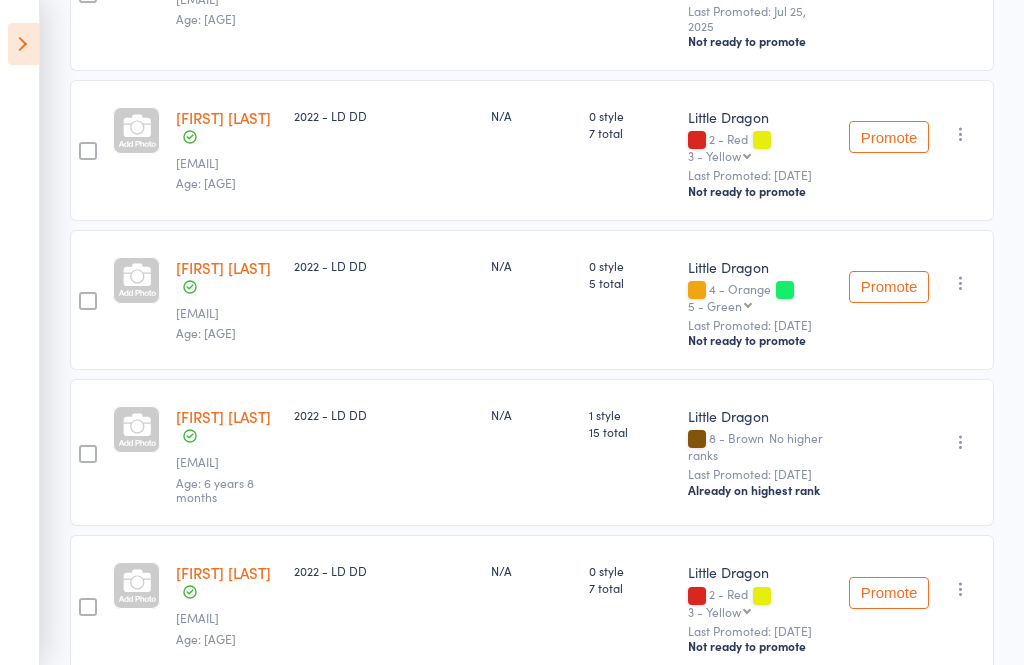 scroll, scrollTop: 482, scrollLeft: 0, axis: vertical 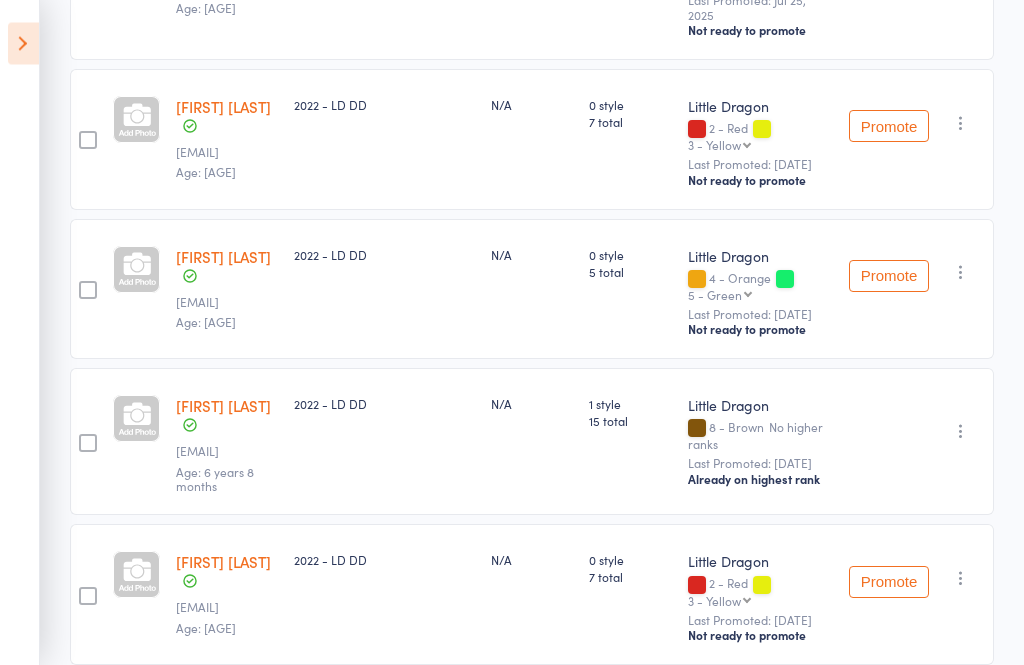 click on "Riaan Chandel" at bounding box center (223, 257) 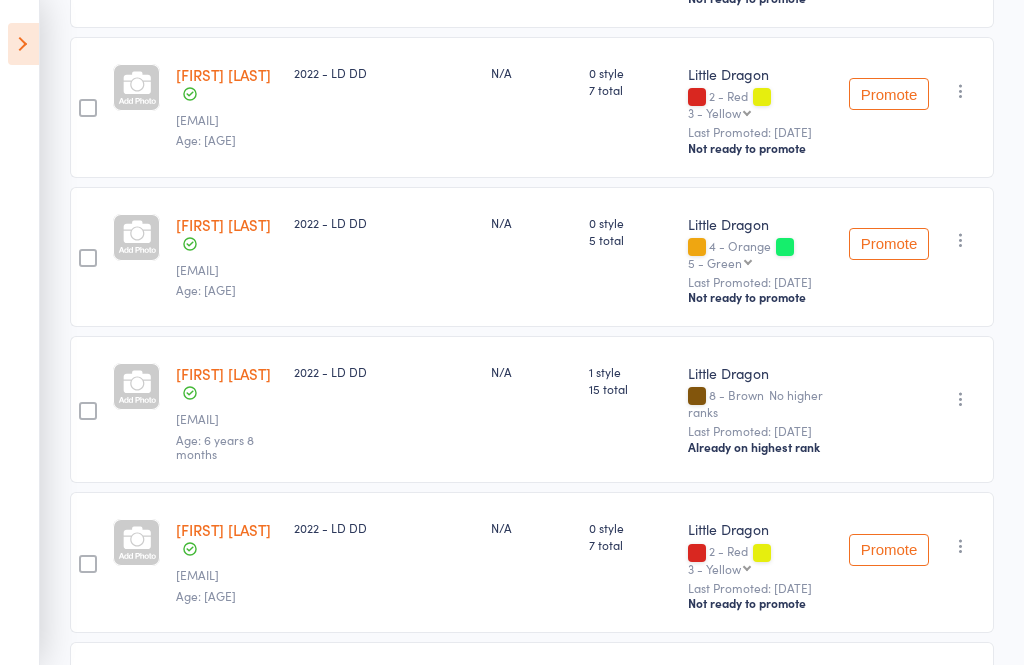 click at bounding box center [23, 44] 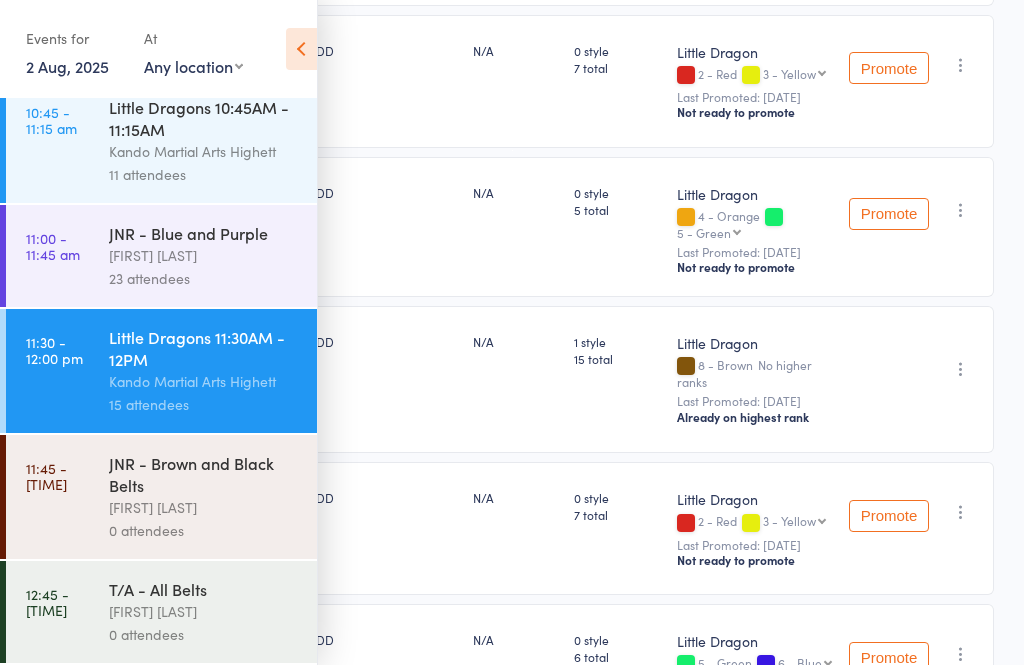 click at bounding box center (301, 49) 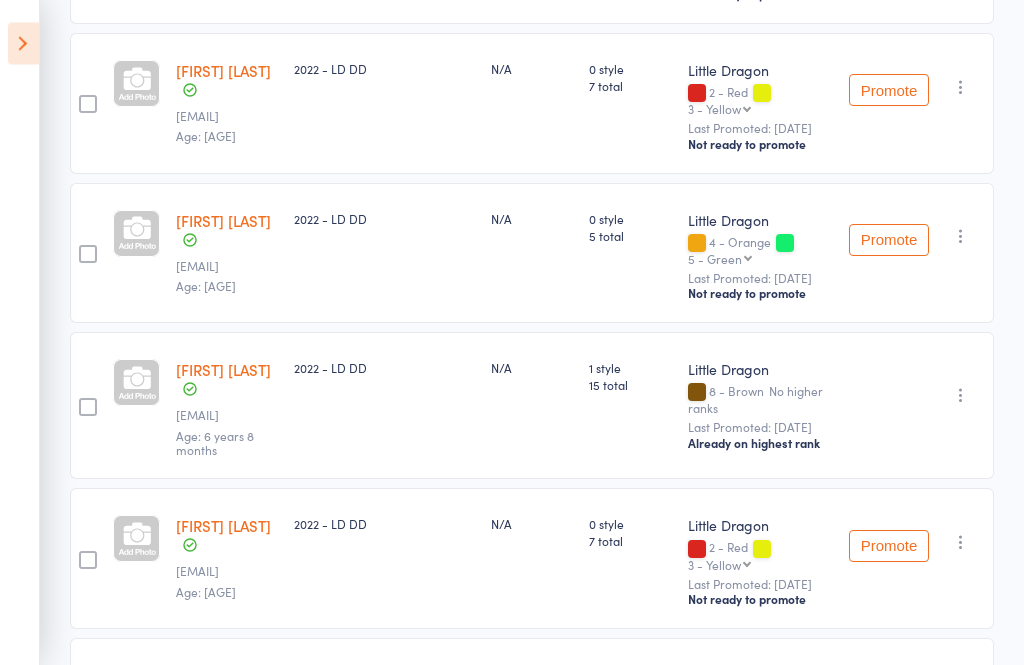 scroll, scrollTop: 110, scrollLeft: 0, axis: vertical 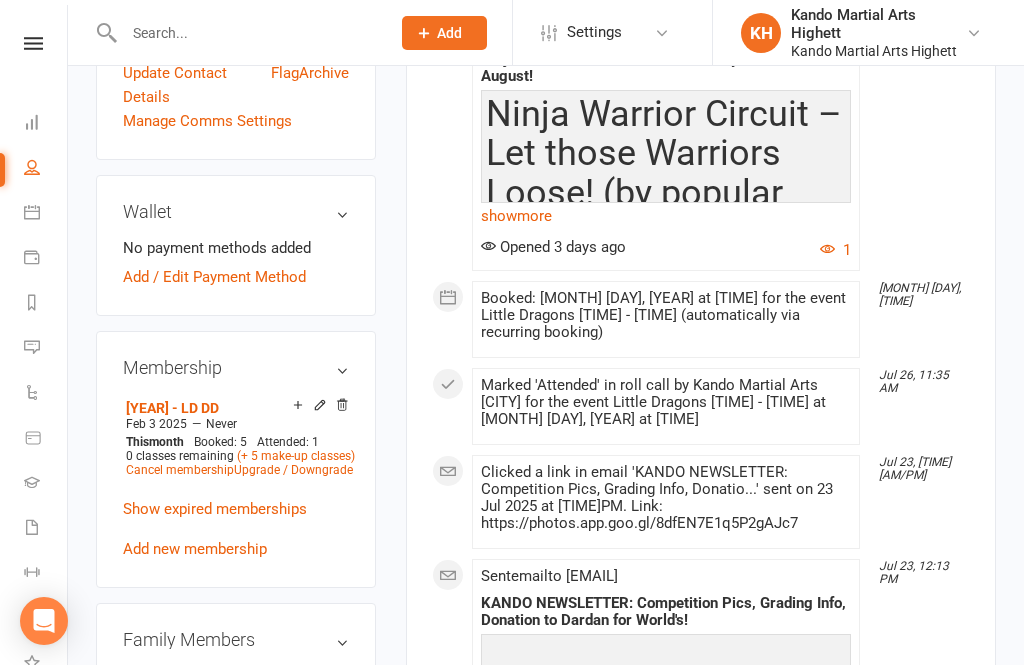 click on "Show expired memberships" at bounding box center [215, 509] 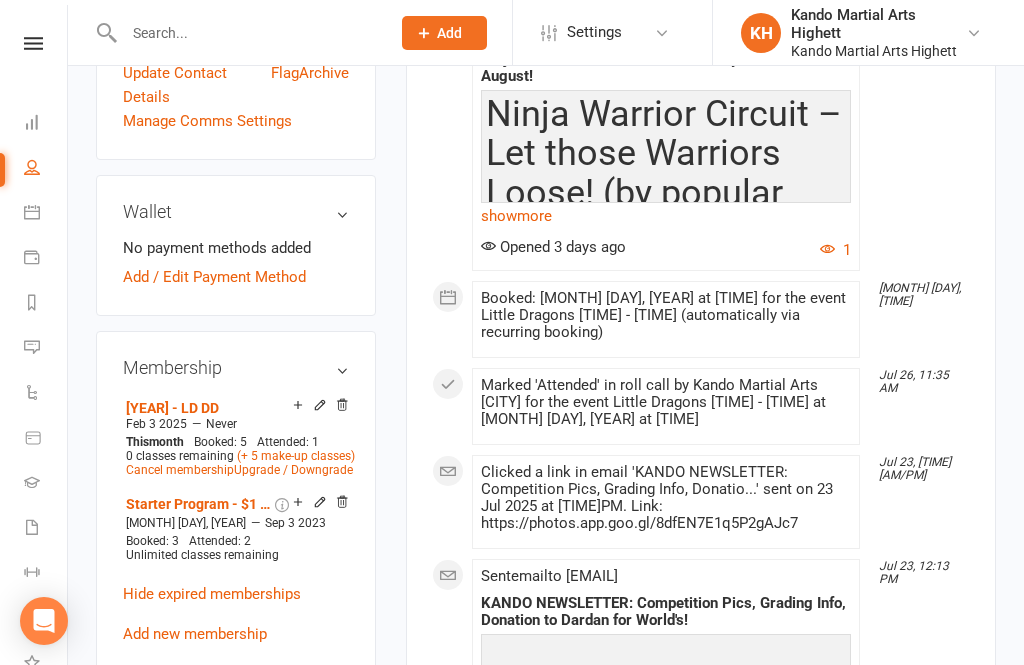 click at bounding box center (33, 43) 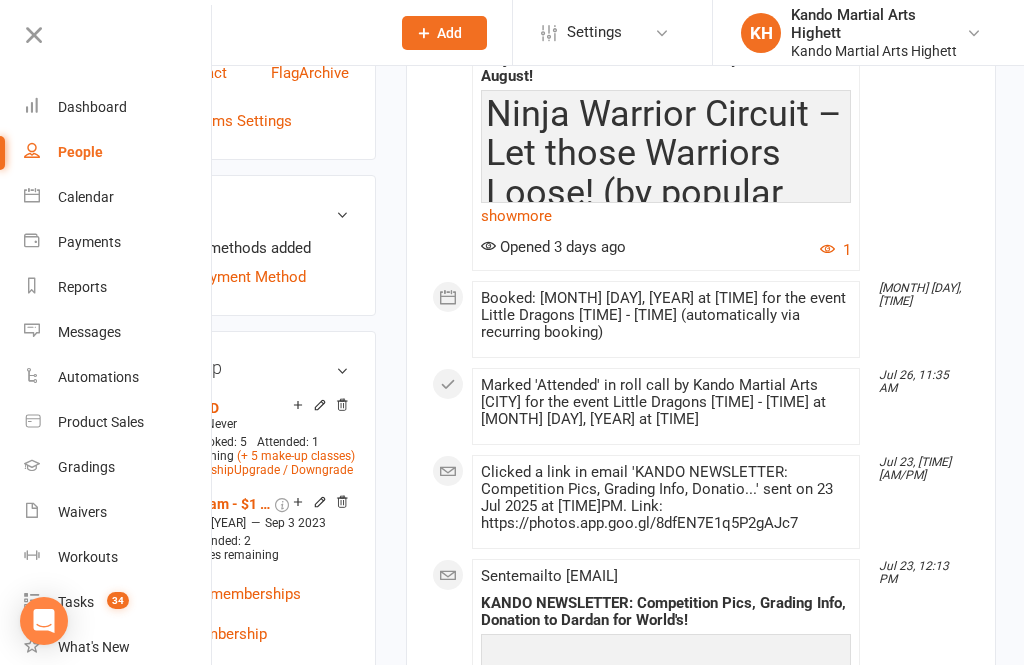 click on "Calendar" at bounding box center (118, 197) 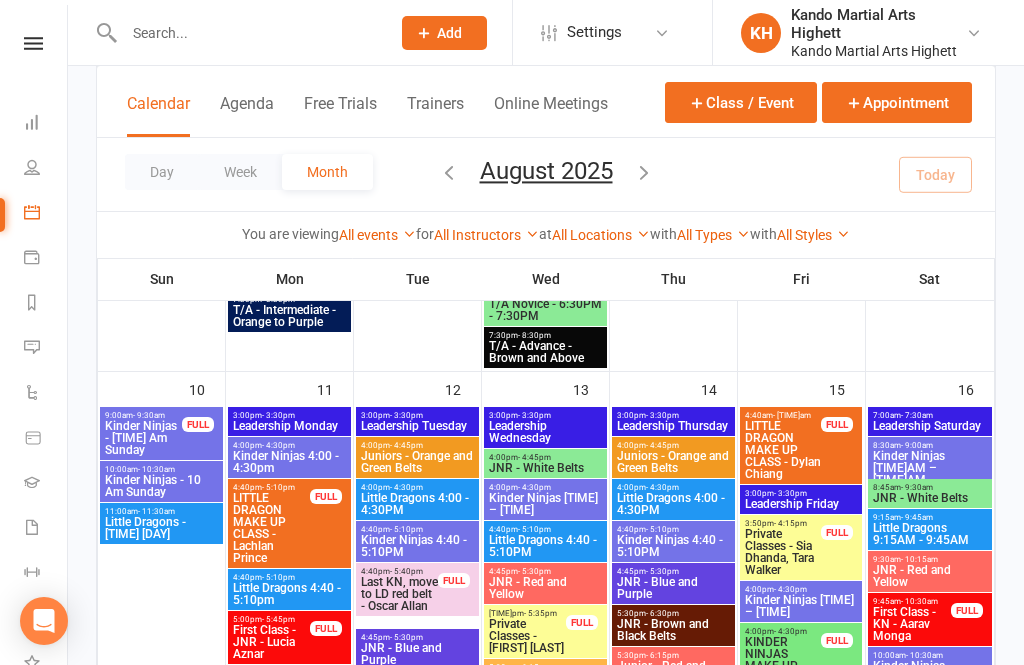 scroll, scrollTop: 1630, scrollLeft: 0, axis: vertical 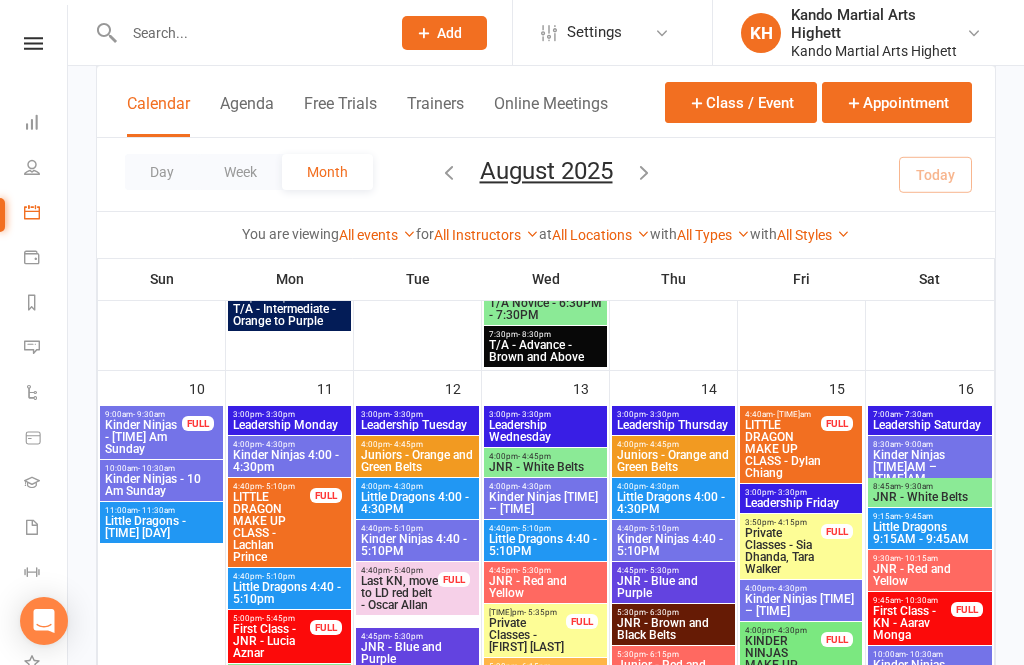 click on "Appointment" at bounding box center [897, 102] 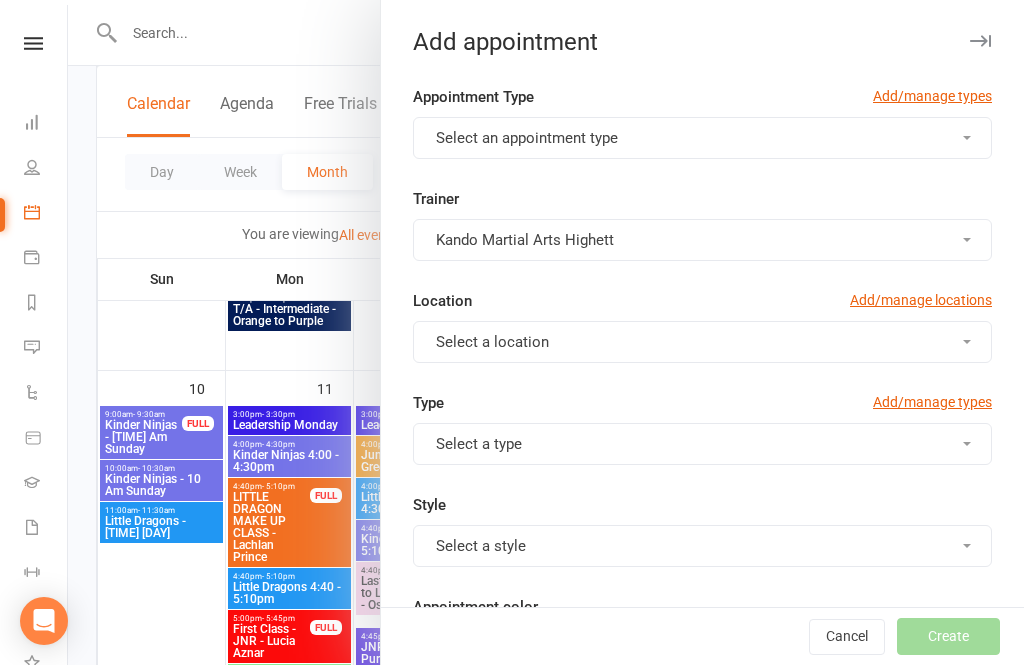 click on "Select an appointment type" at bounding box center [702, 138] 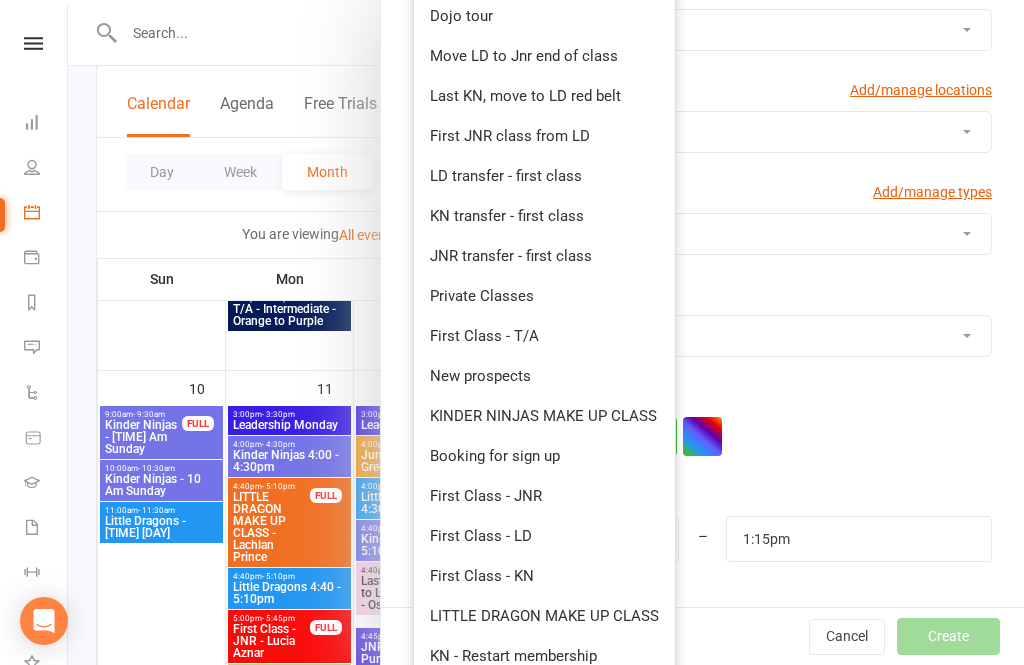 scroll, scrollTop: 215, scrollLeft: 0, axis: vertical 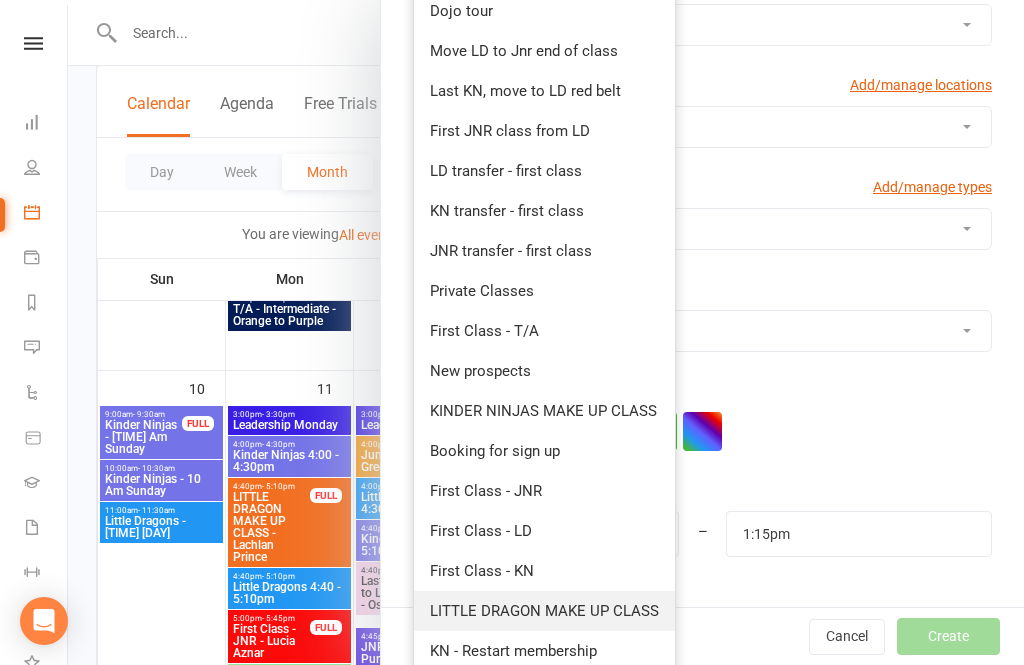click on "LITTLE DRAGON MAKE UP CLASS" at bounding box center [544, 611] 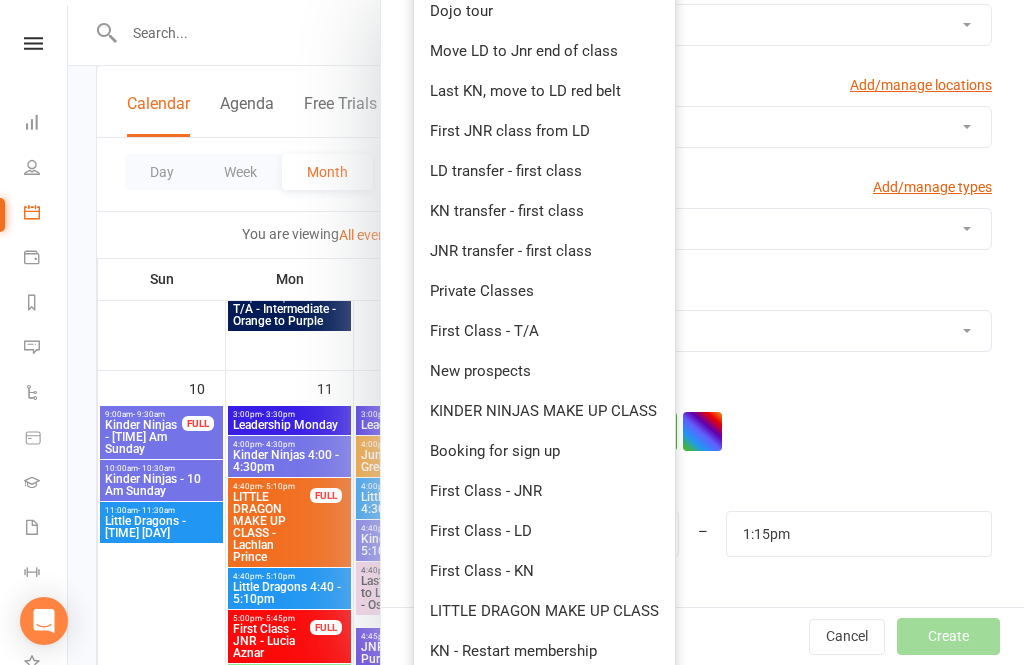 type on "12:45pm" 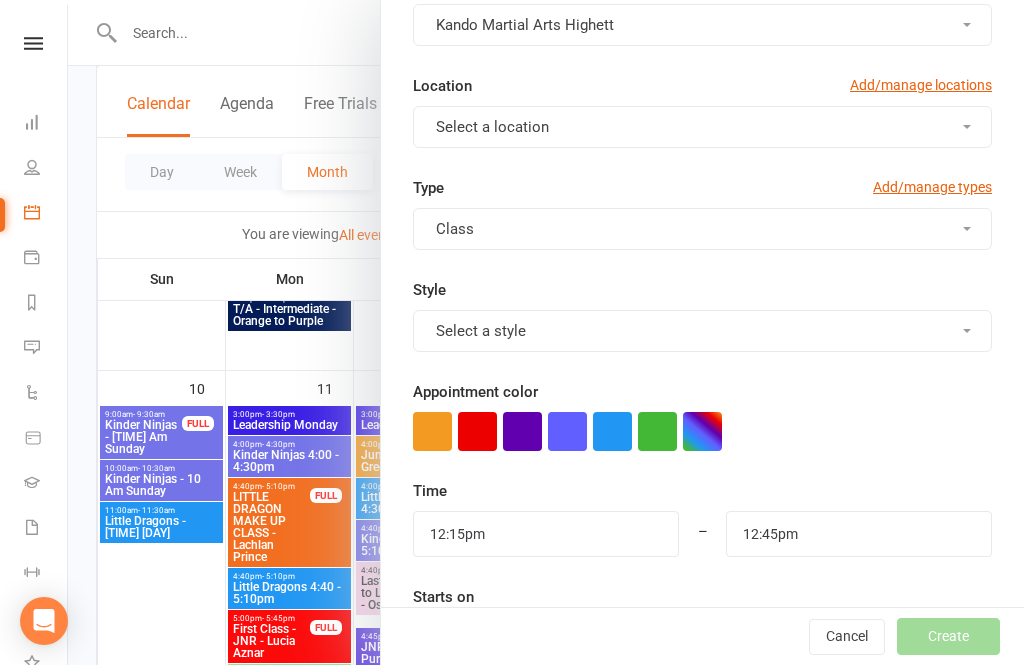 scroll, scrollTop: 0, scrollLeft: 0, axis: both 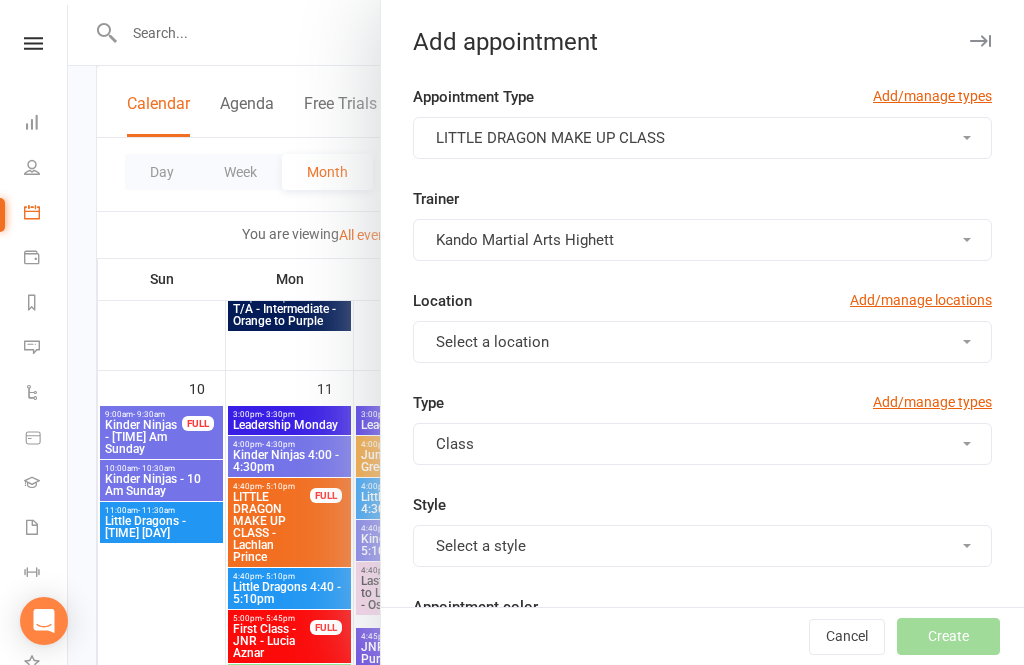 click on "Kando Martial Arts Highett" at bounding box center [702, 240] 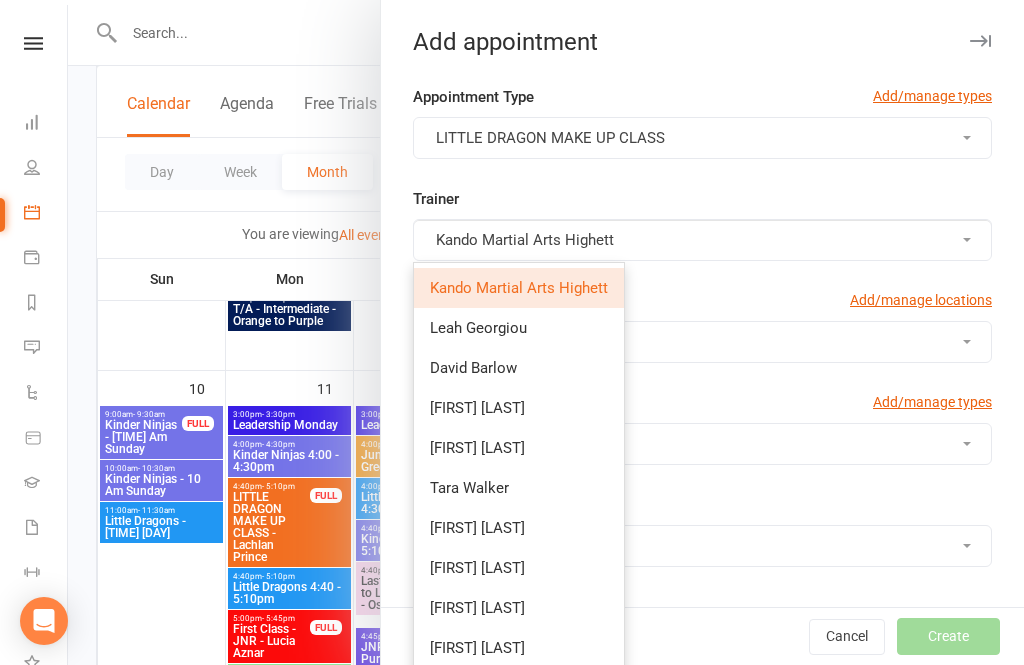 click on "Location Add/manage locations" at bounding box center [702, 305] 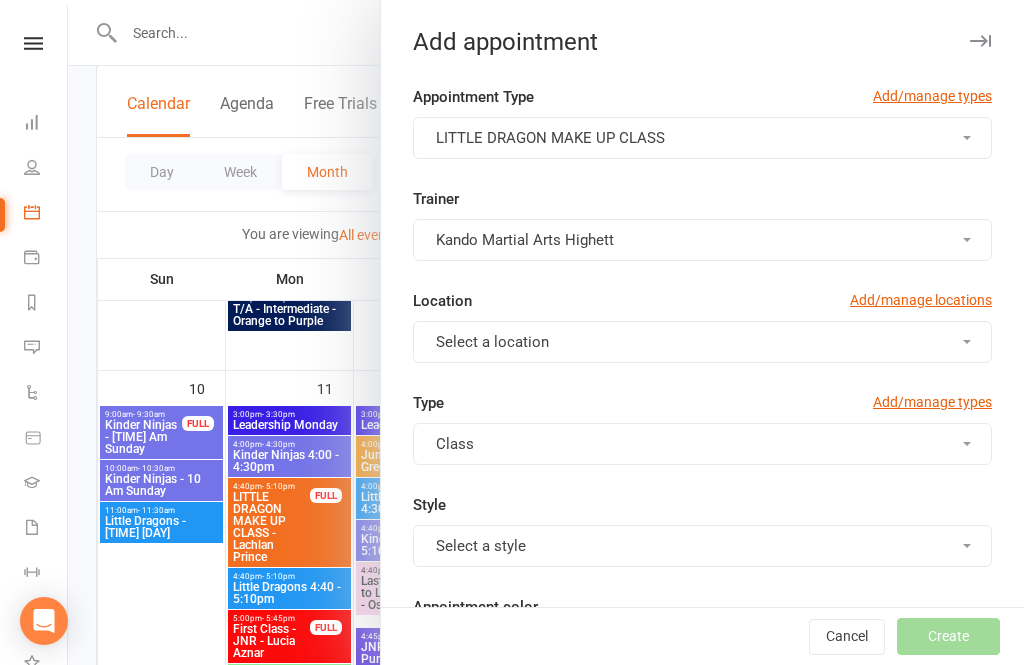click on "Select a location" at bounding box center (702, 342) 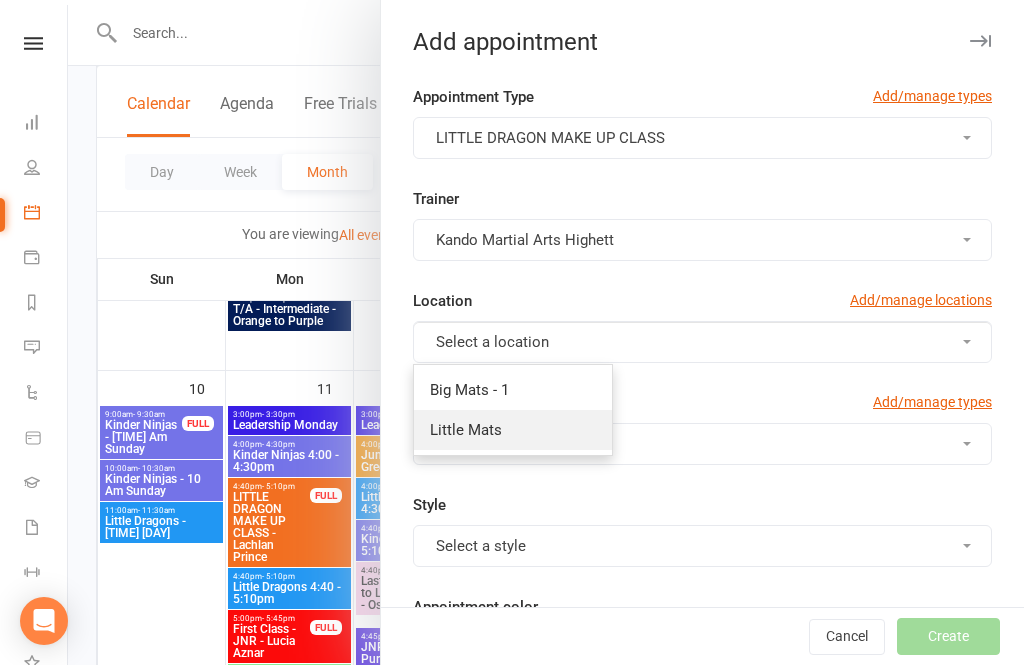 click on "Little Mats" at bounding box center [513, 430] 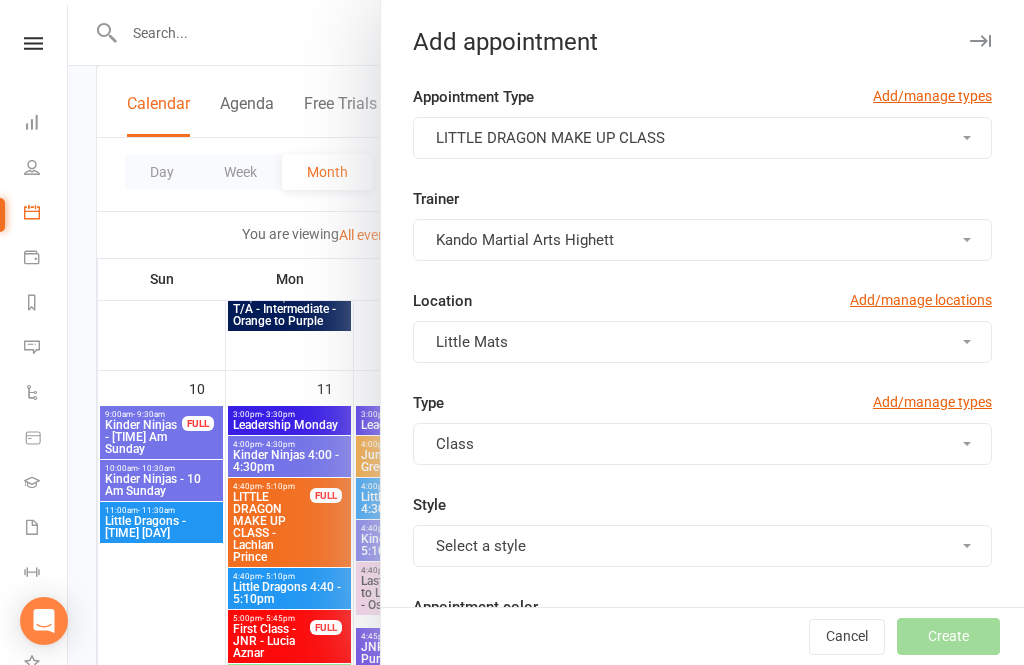 click on "Class" at bounding box center (702, 444) 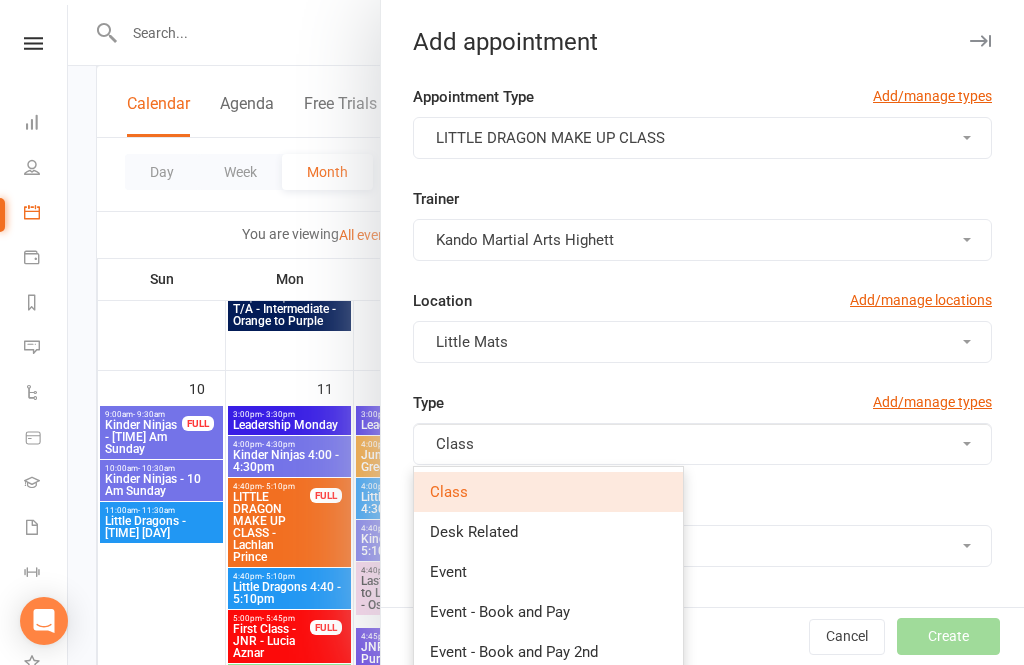 click on "Type Add/manage types" at bounding box center [702, 407] 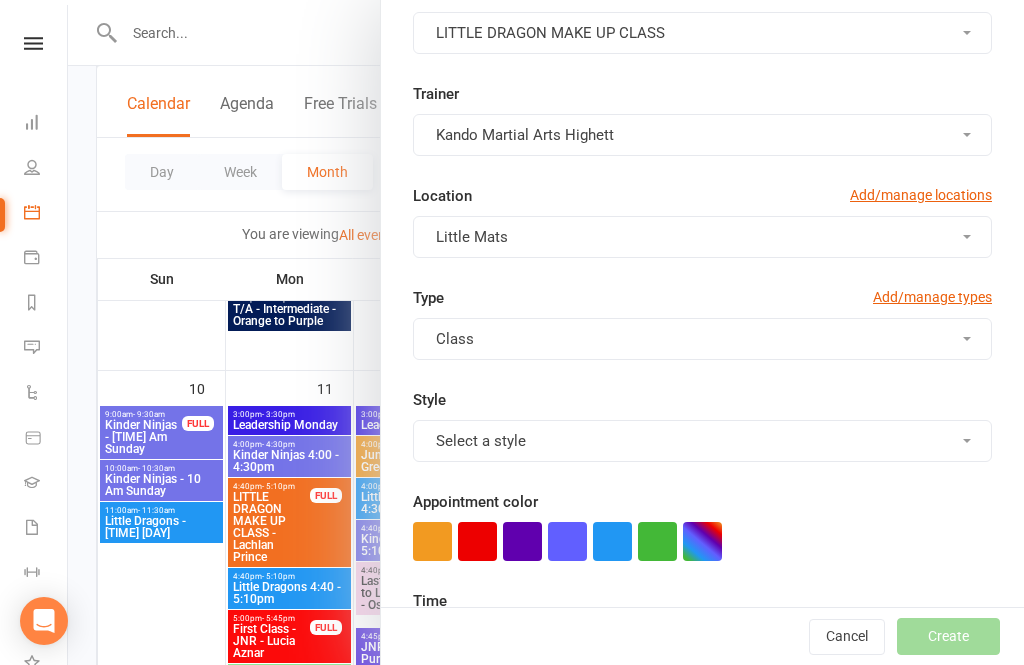 scroll, scrollTop: 187, scrollLeft: 0, axis: vertical 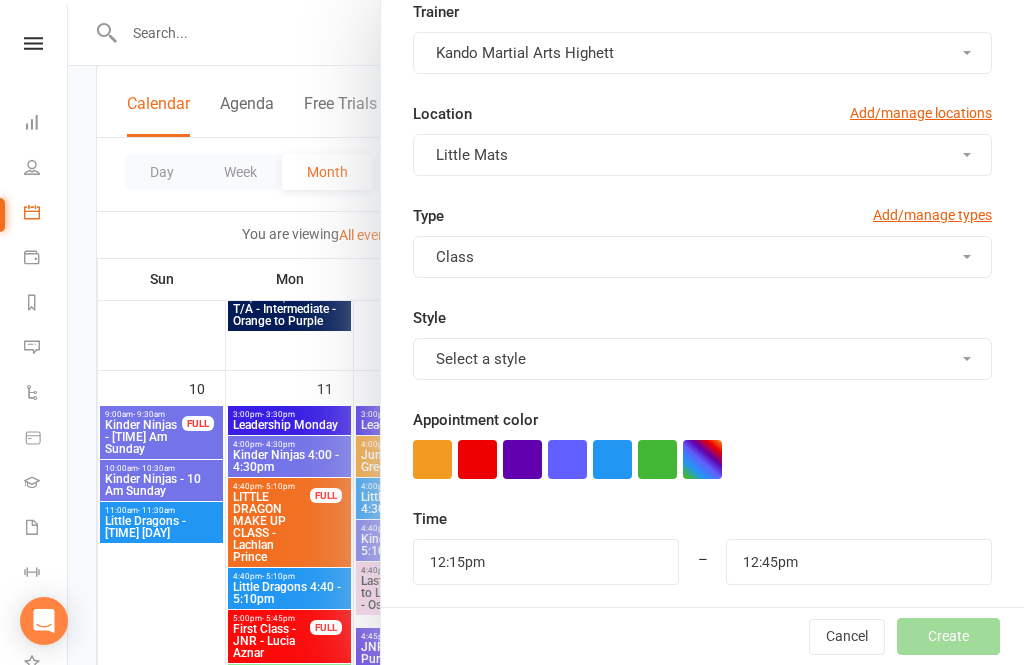 click on "Select a style" at bounding box center (702, 359) 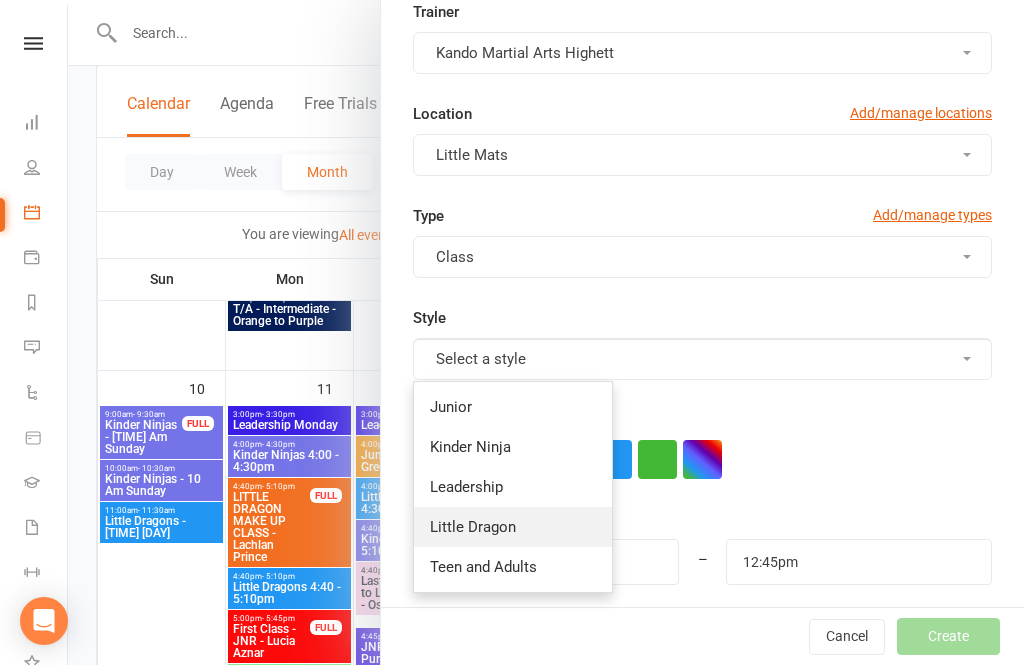 click on "Little Dragon" at bounding box center (513, 527) 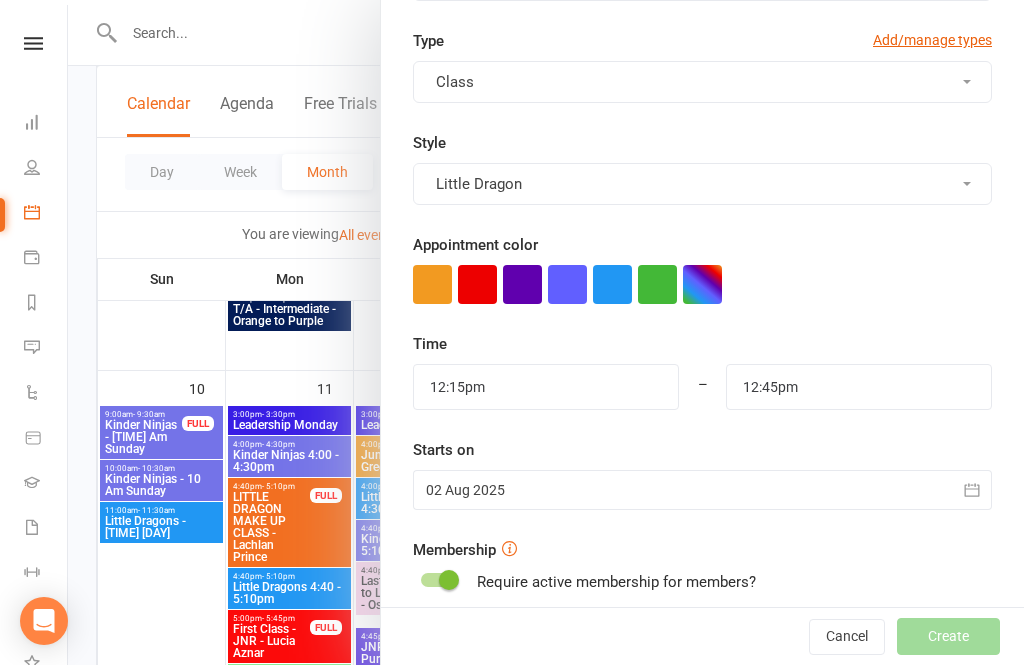 scroll, scrollTop: 432, scrollLeft: 0, axis: vertical 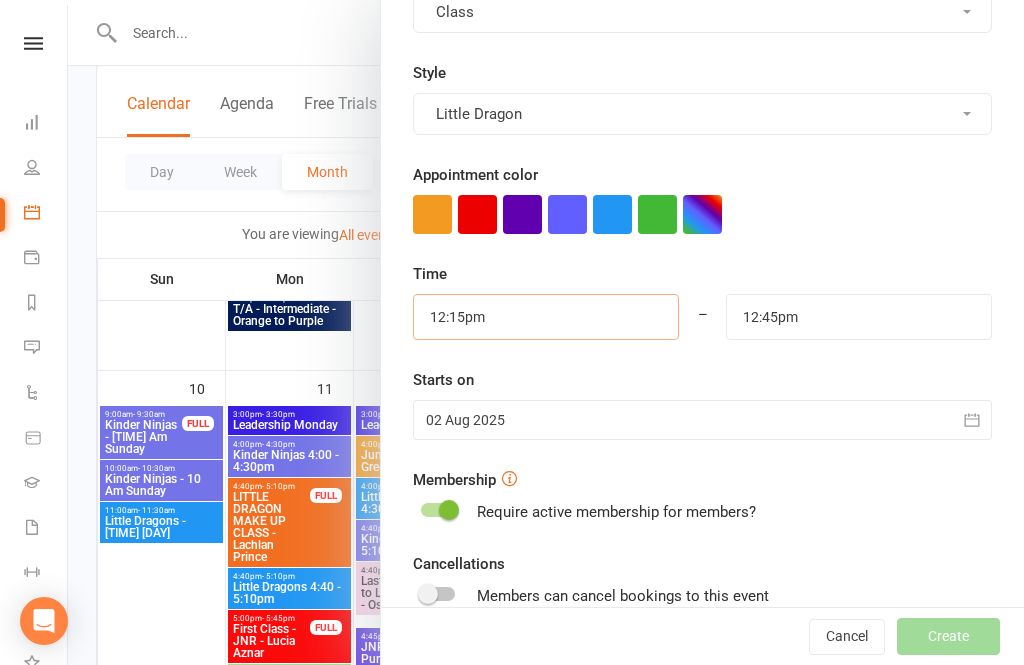 click on "12:15pm" at bounding box center (546, 317) 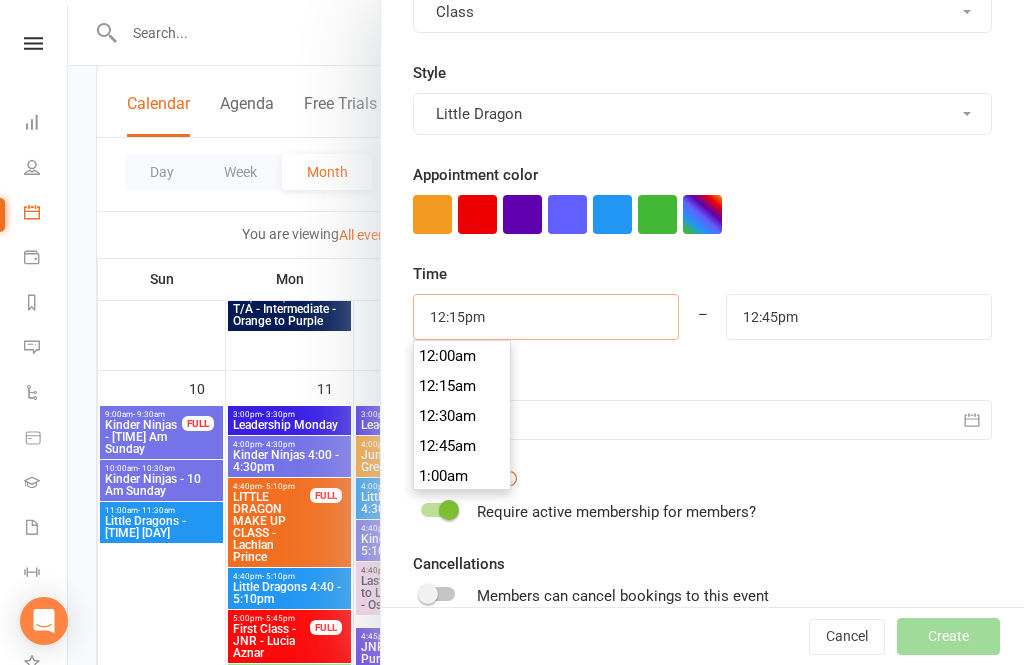 scroll, scrollTop: 1629, scrollLeft: 0, axis: vertical 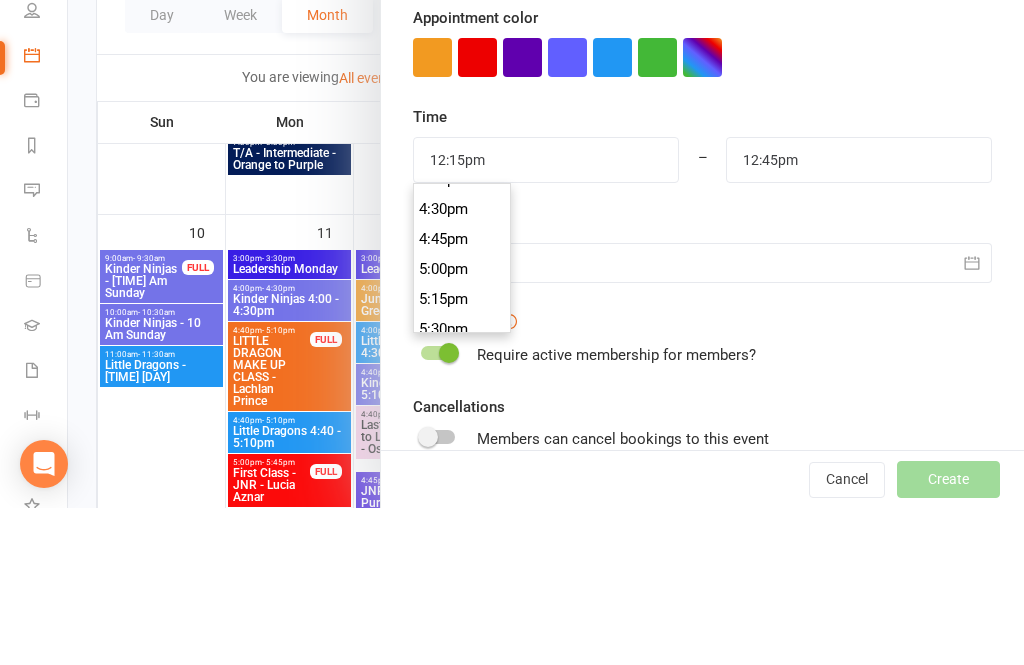 click on "4:45pm" at bounding box center (462, 396) 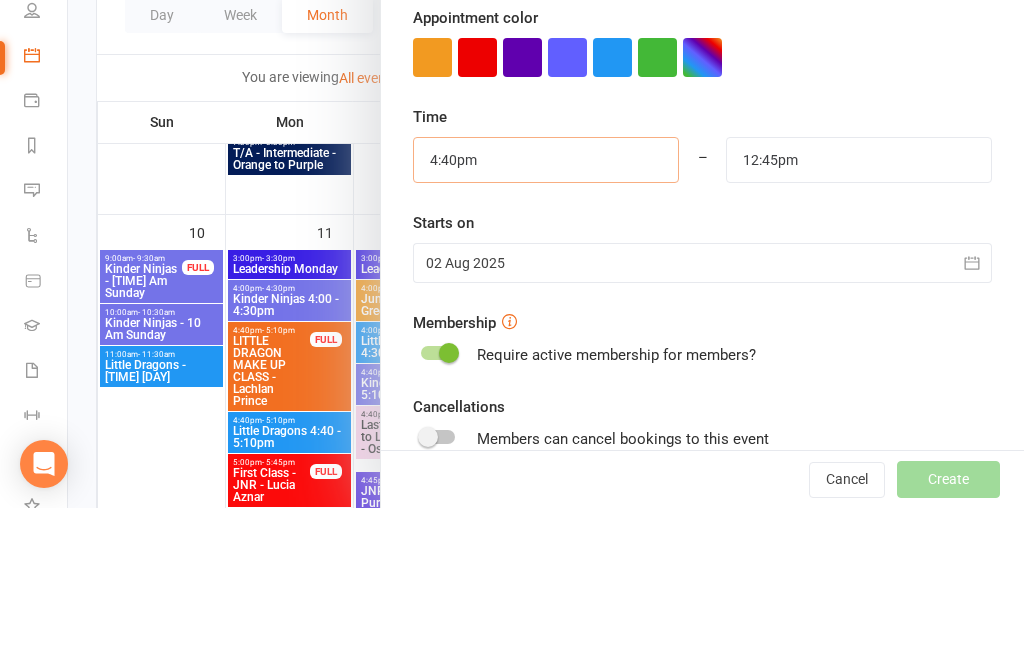 type on "4:40pm" 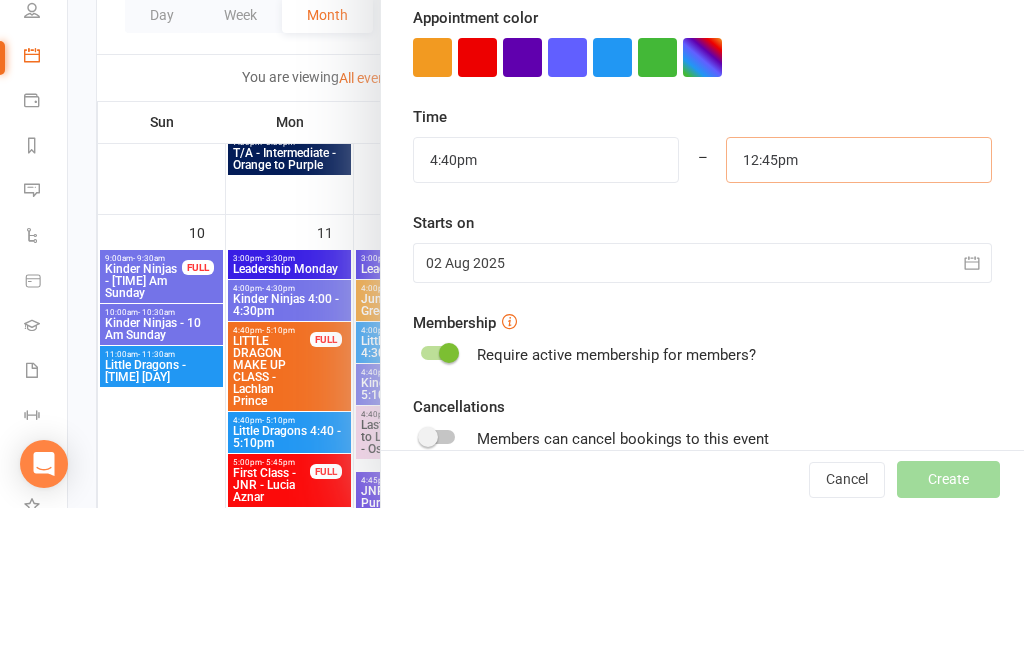 click on "12:45pm" at bounding box center [859, 317] 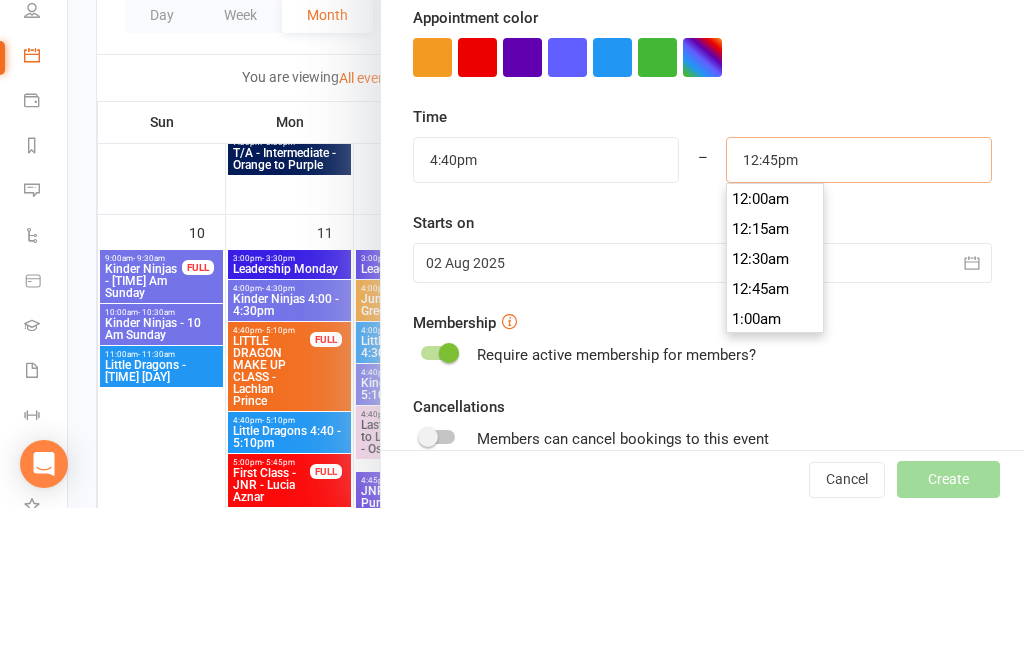 scroll, scrollTop: 1500, scrollLeft: 0, axis: vertical 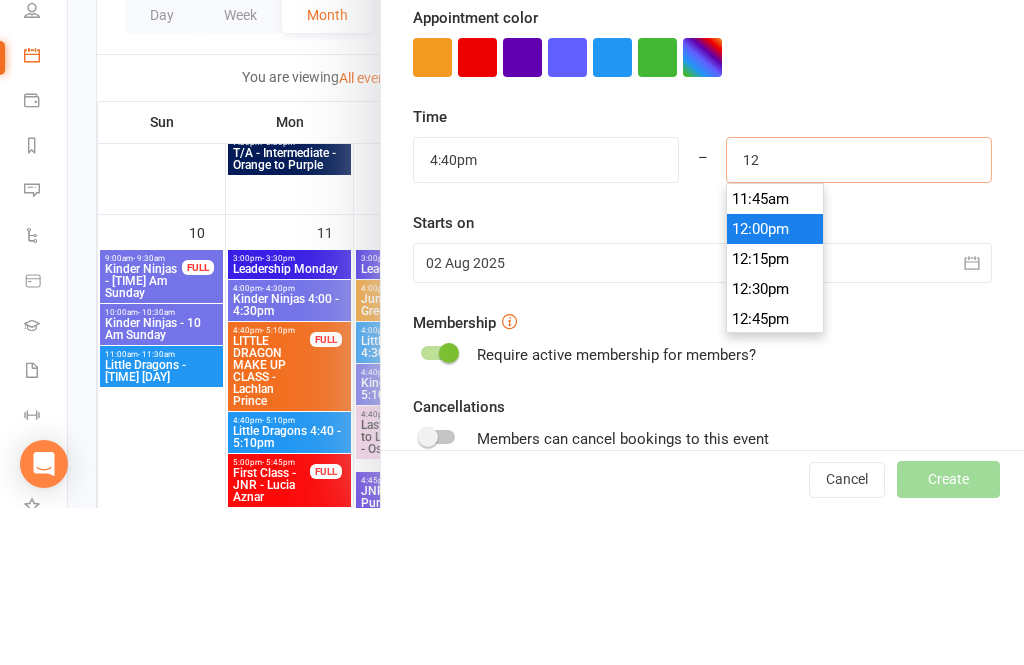 type on "1" 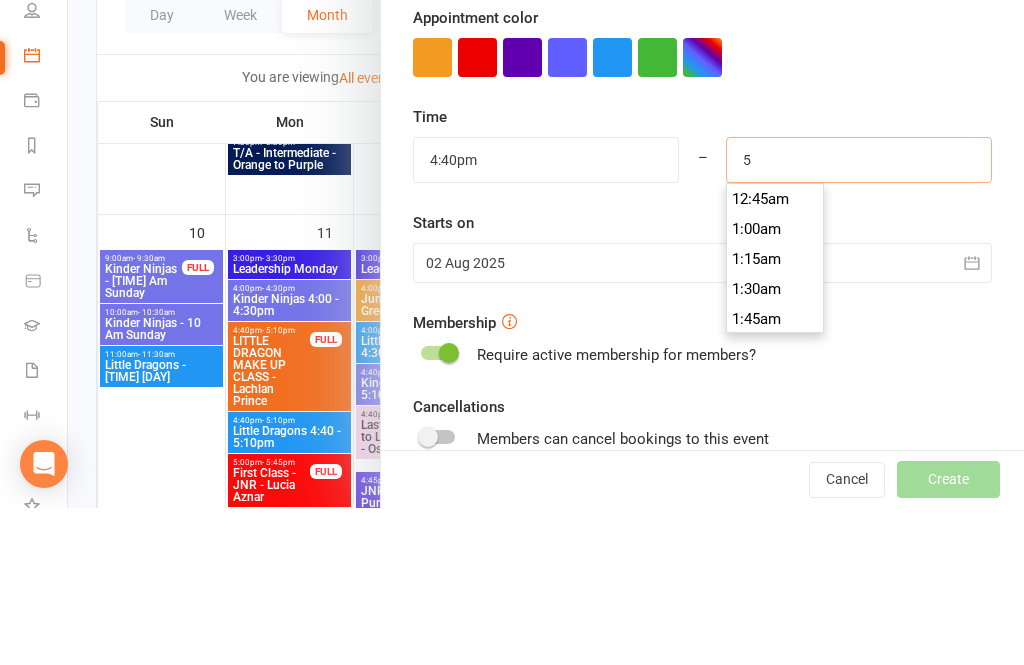 scroll, scrollTop: 570, scrollLeft: 0, axis: vertical 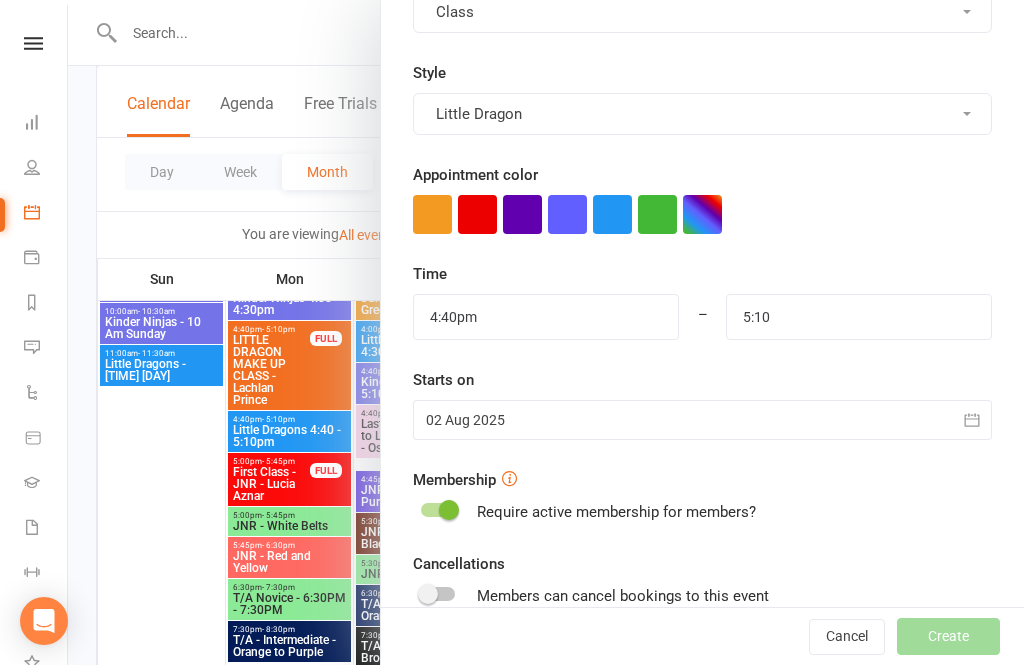 click at bounding box center [702, 420] 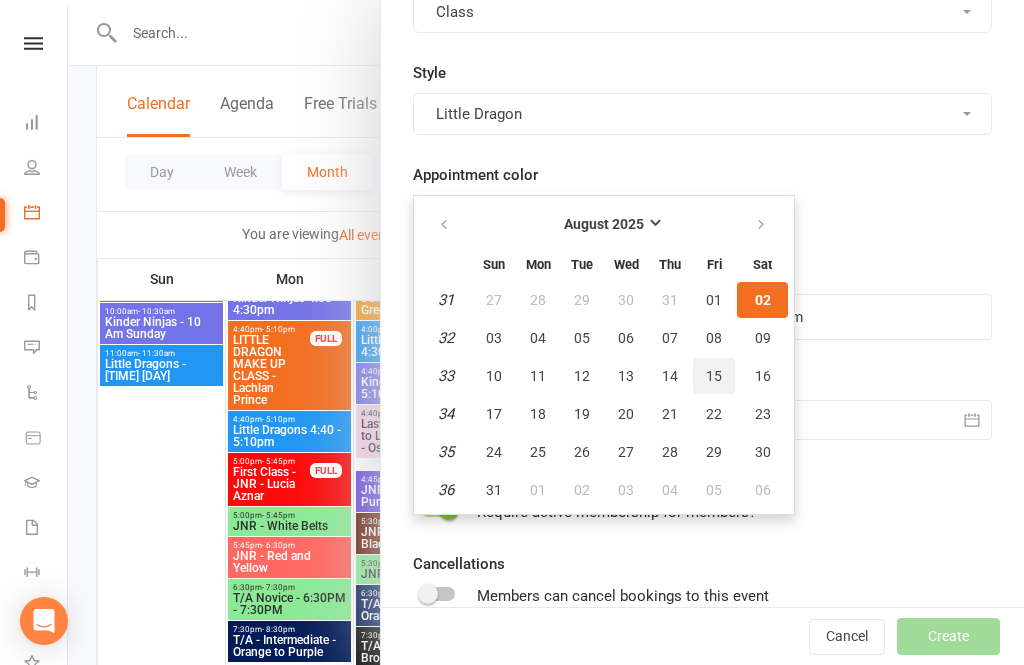 click on "15" at bounding box center (714, 376) 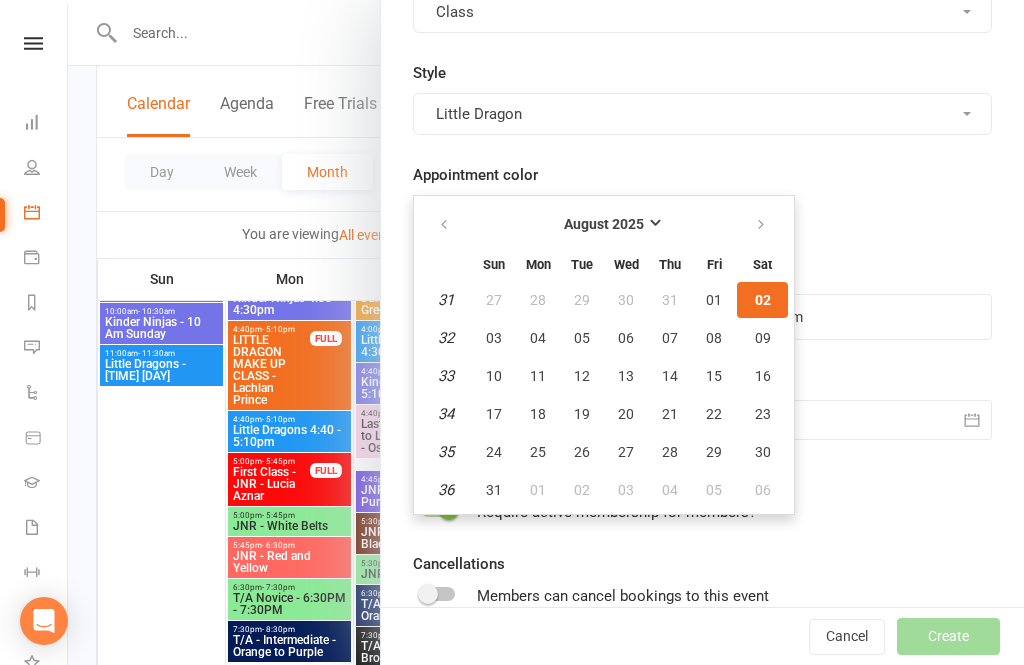 type on "15 Aug 2025" 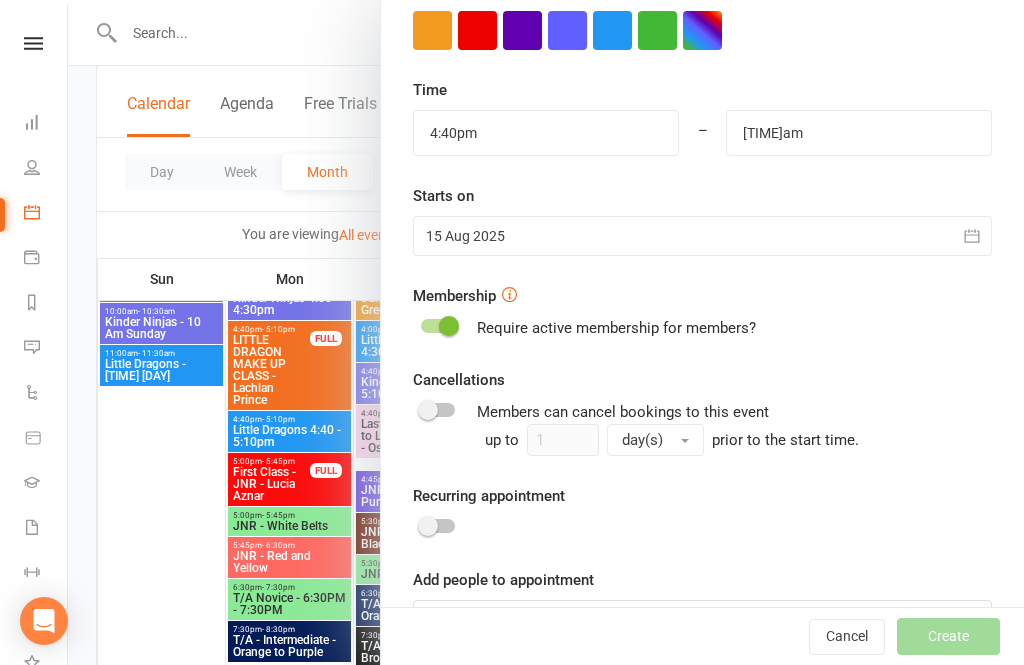 scroll, scrollTop: 614, scrollLeft: 0, axis: vertical 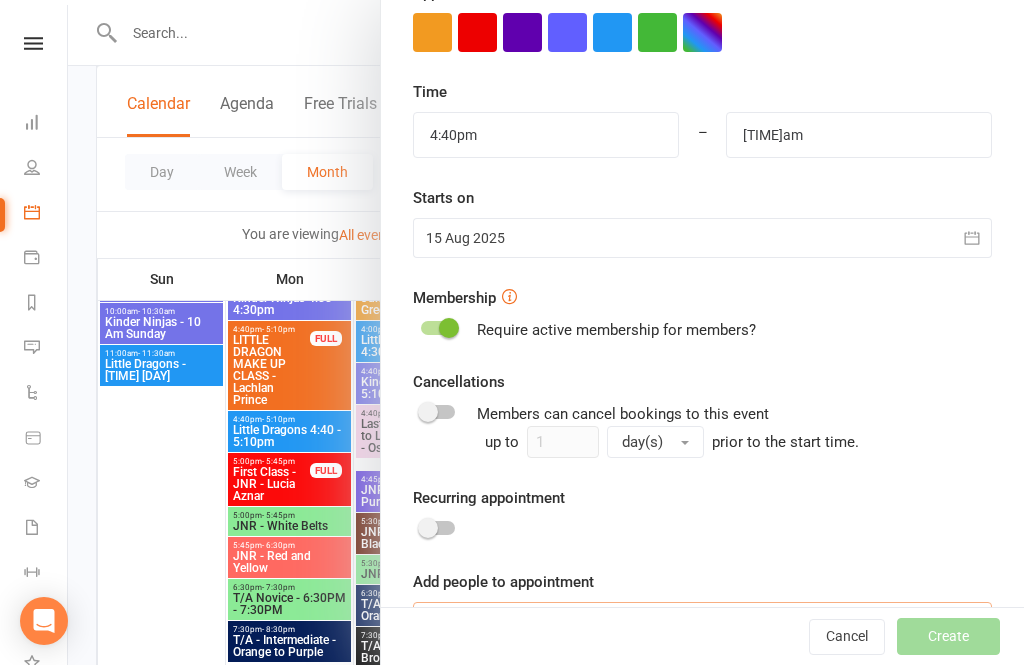 click at bounding box center [702, 623] 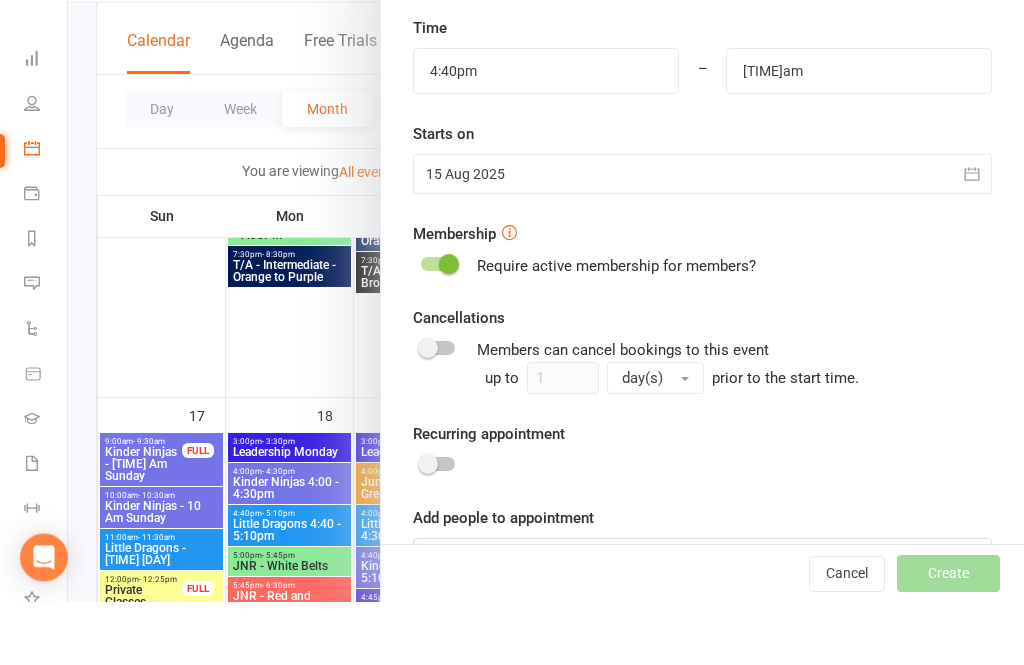 scroll, scrollTop: 2163, scrollLeft: 0, axis: vertical 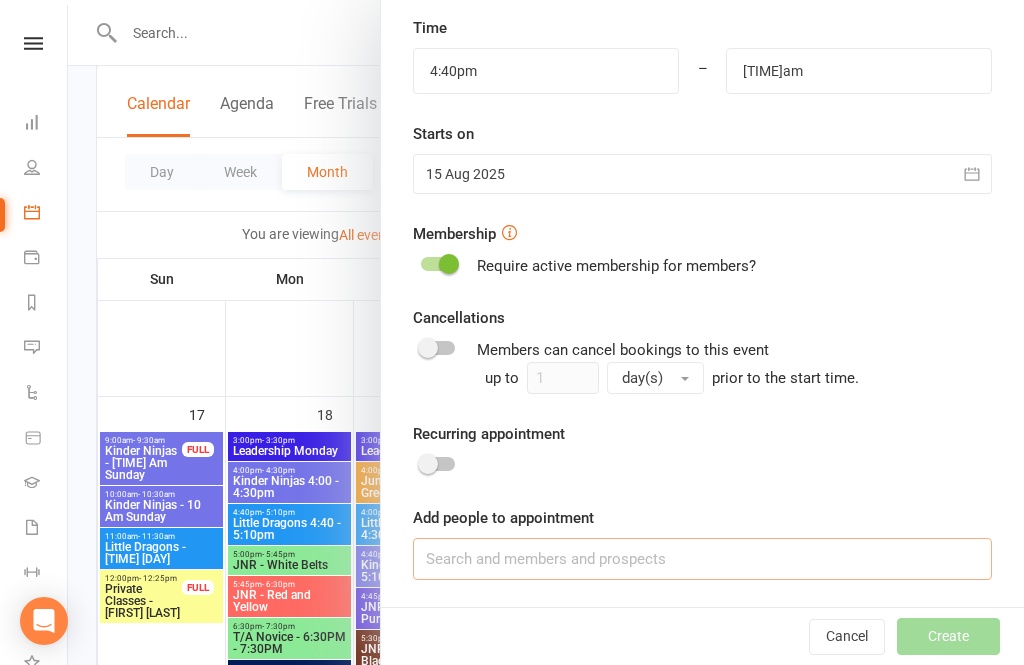 click at bounding box center (702, 559) 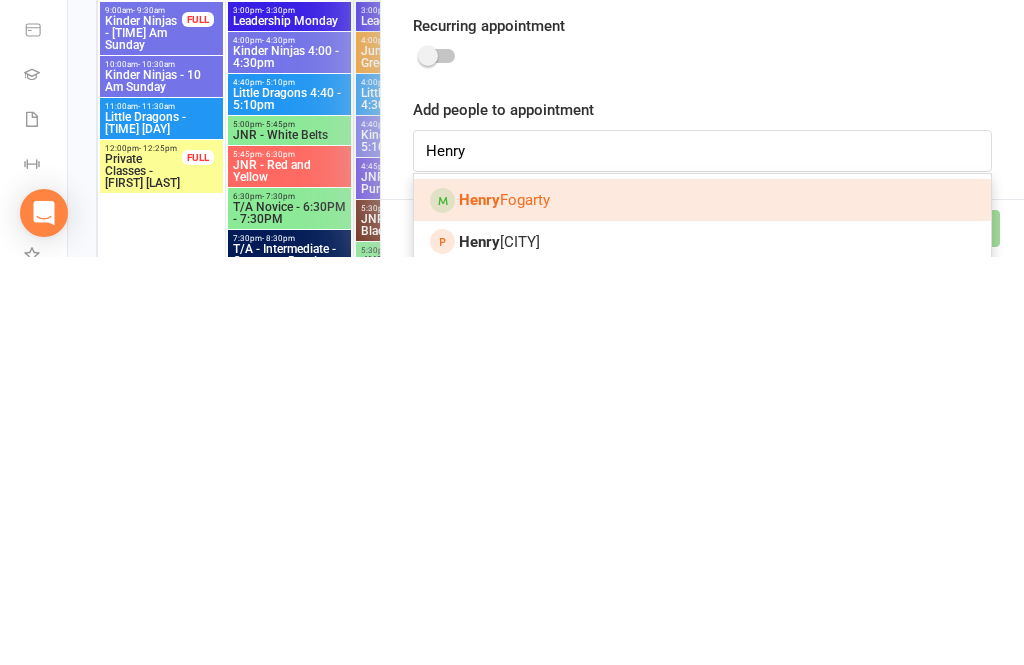 scroll, scrollTop: 2594, scrollLeft: 0, axis: vertical 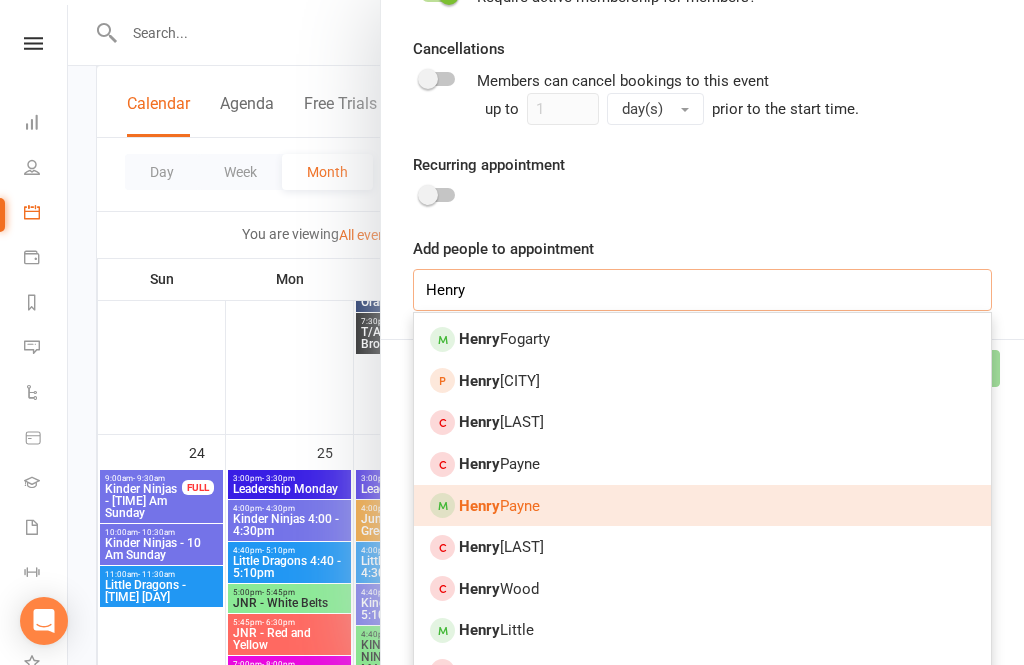 type on "Henry" 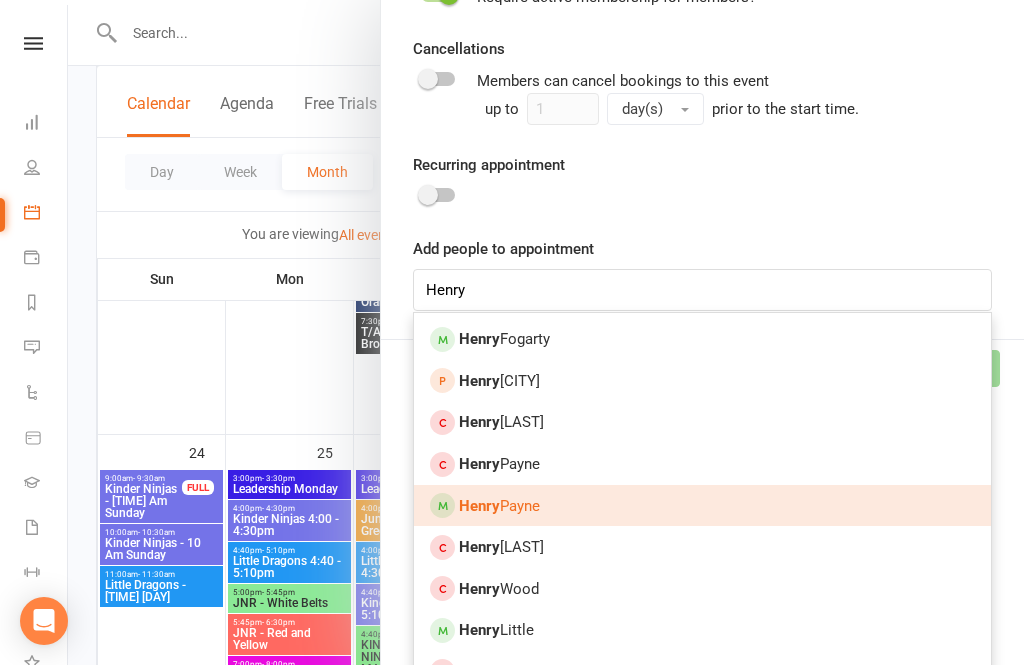 click on "Henry  Payne" at bounding box center [702, 506] 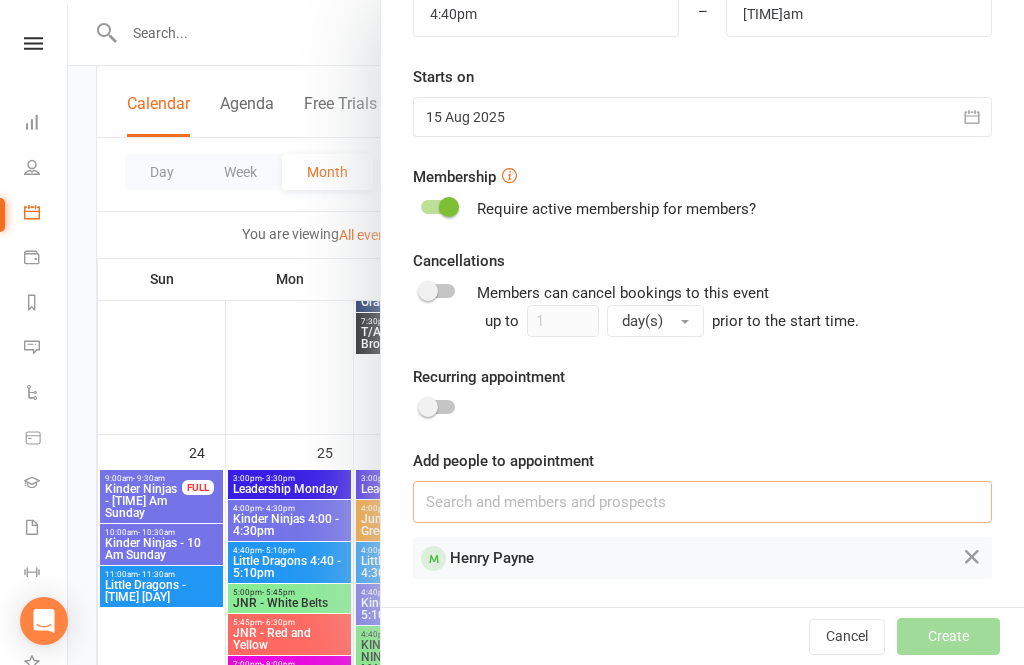scroll, scrollTop: 734, scrollLeft: 0, axis: vertical 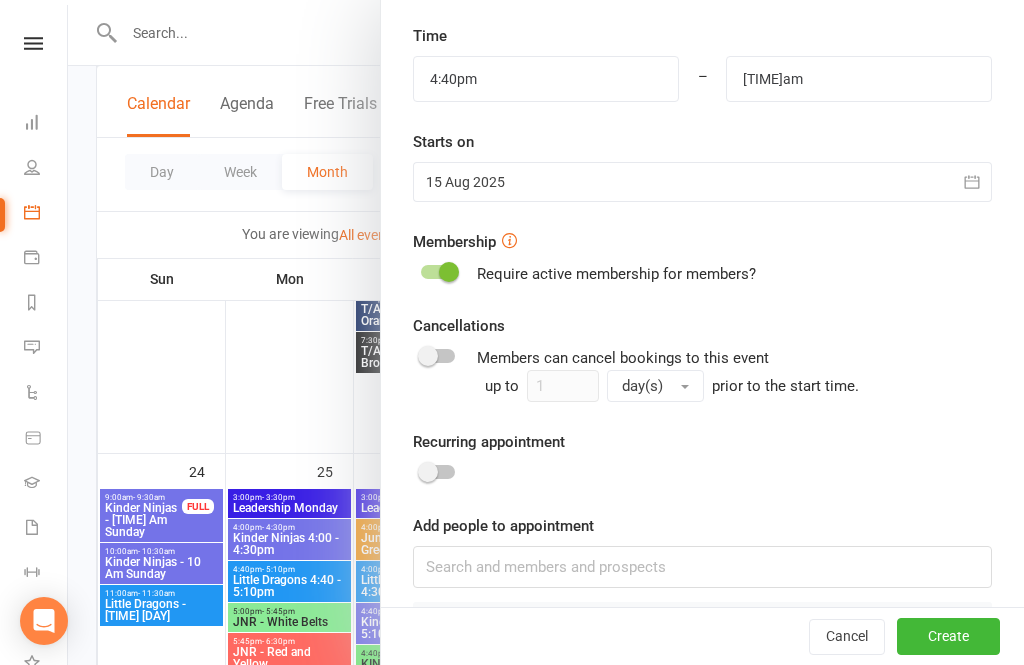 click on "Create" at bounding box center (948, 637) 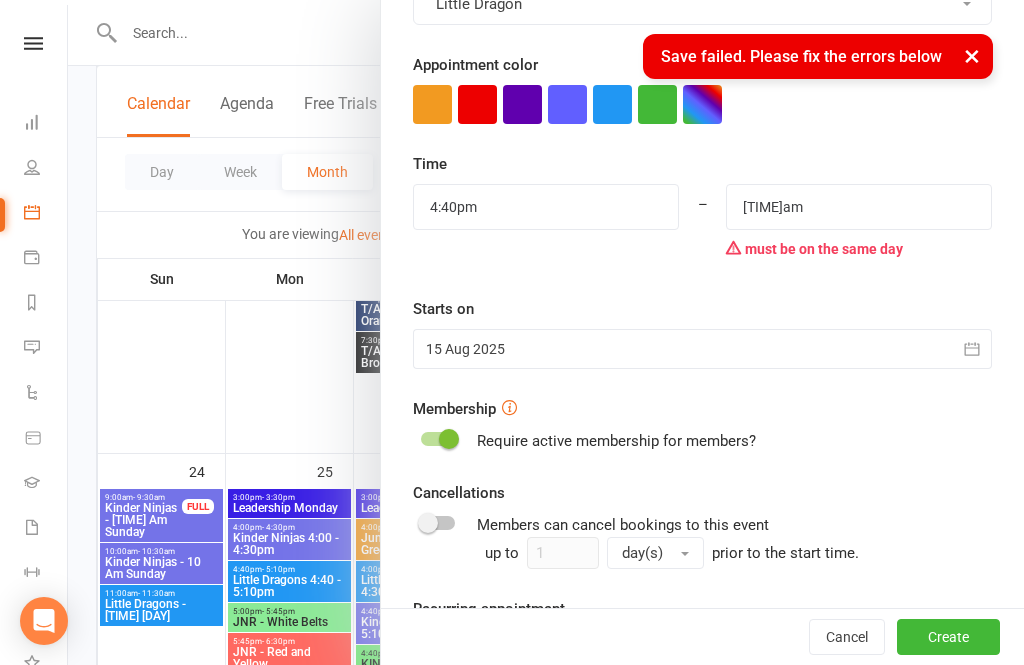 scroll, scrollTop: 541, scrollLeft: 0, axis: vertical 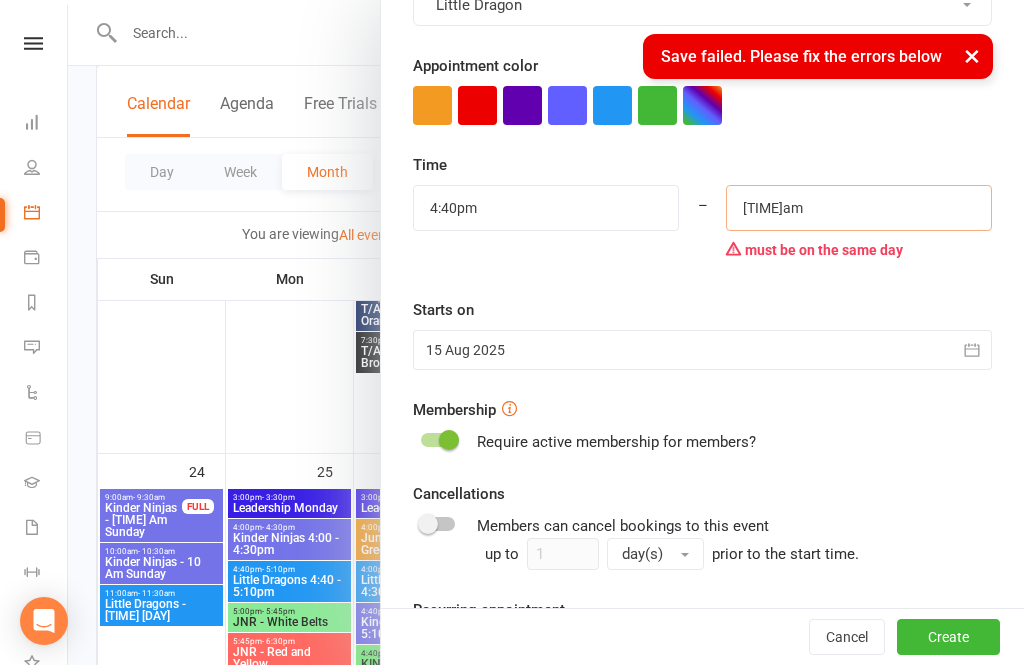 click on "5:10am" at bounding box center [859, 208] 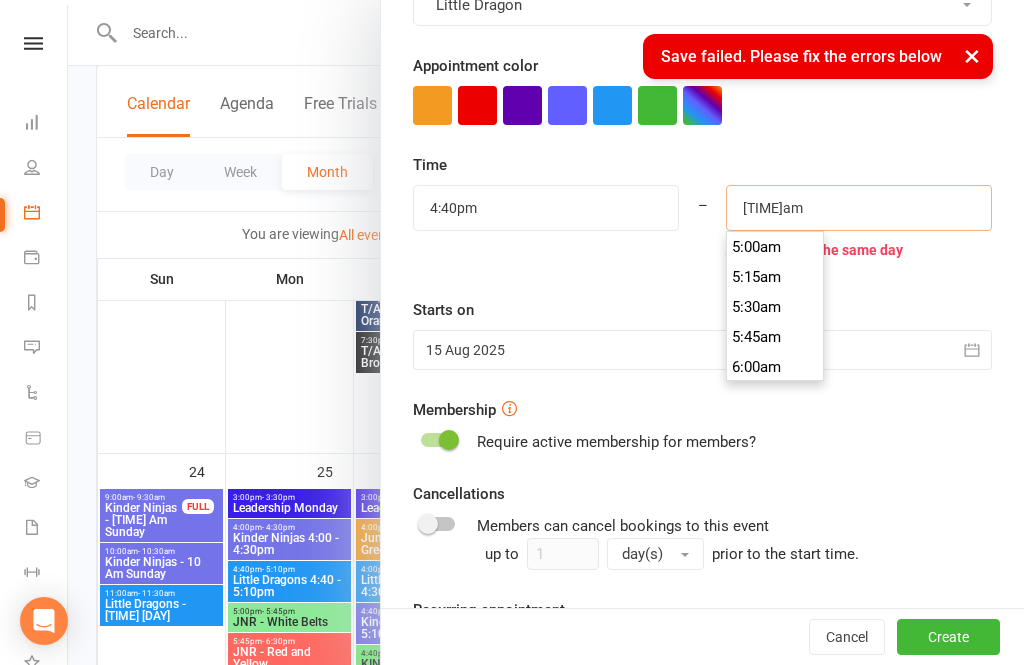 scroll, scrollTop: 2574, scrollLeft: 0, axis: vertical 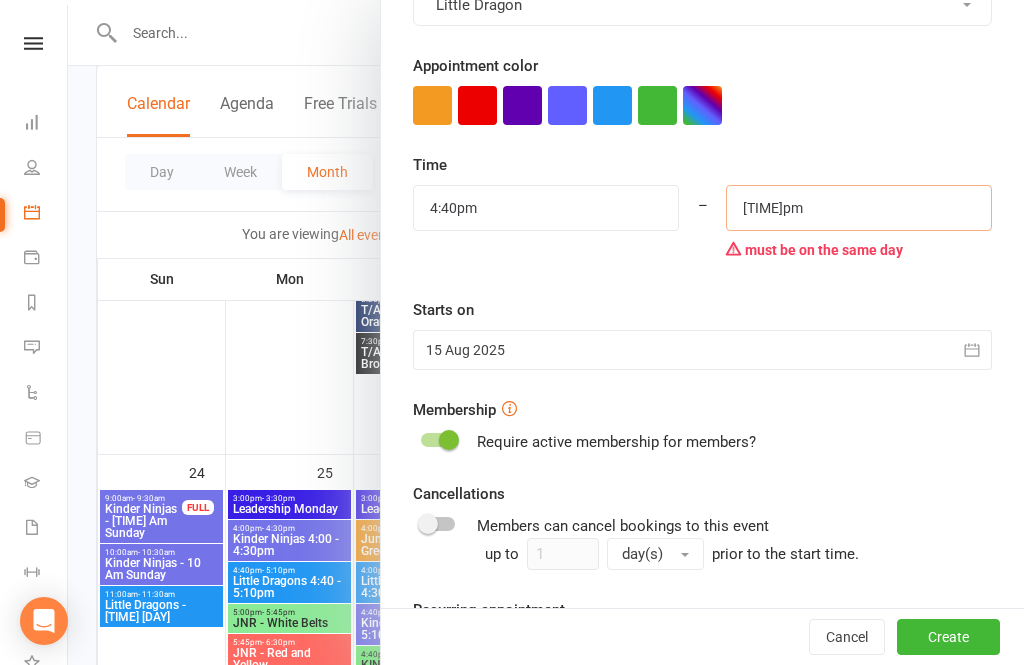 type on "5:10pm" 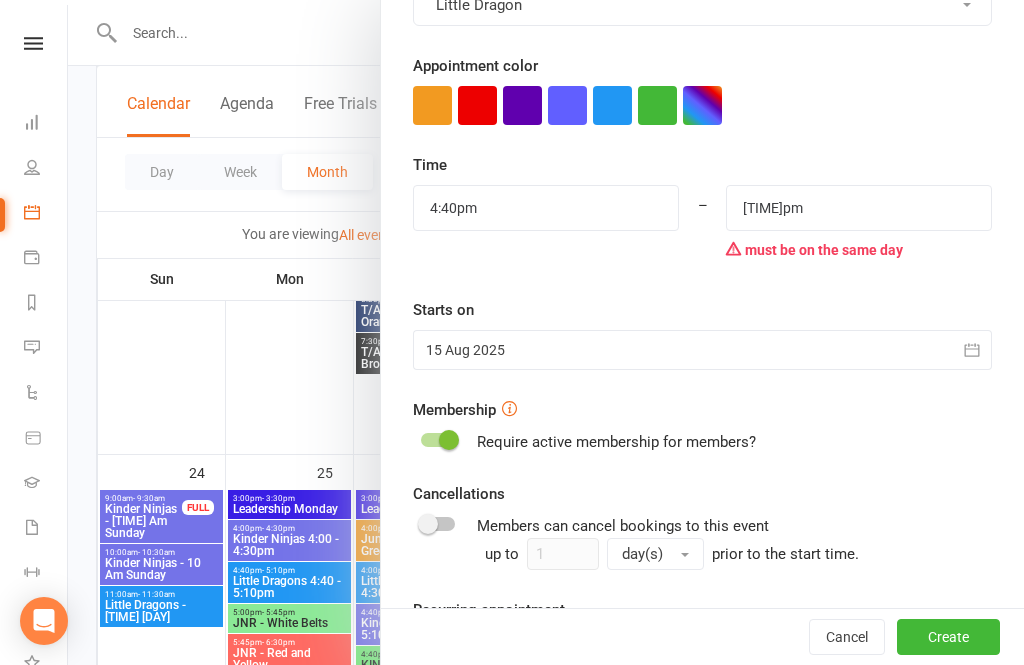 click on "must be on the same day" at bounding box center [859, 250] 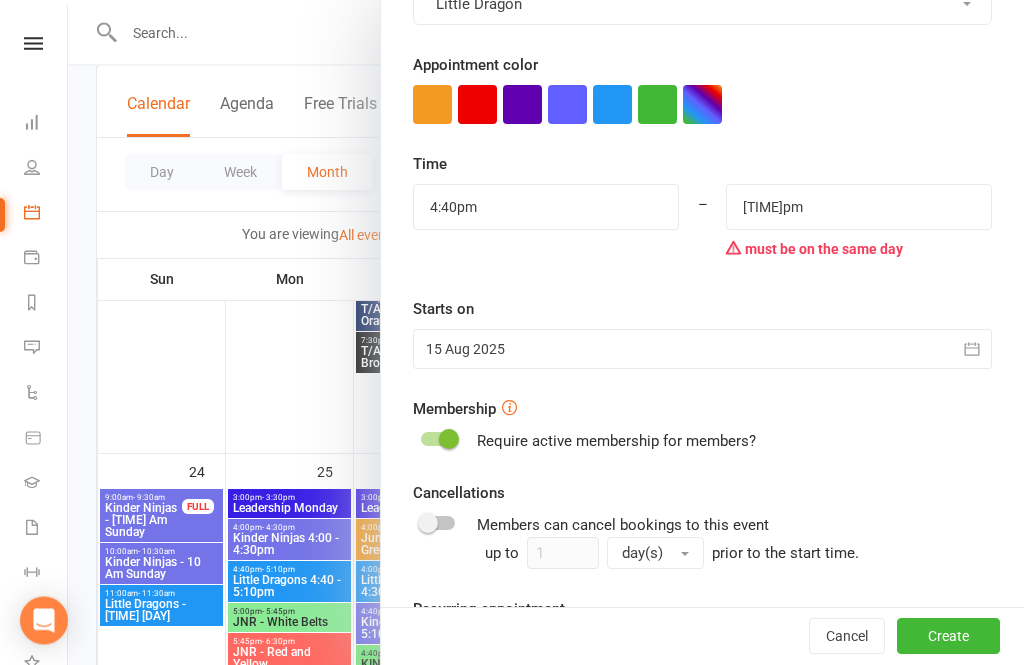 click on "Create" at bounding box center (948, 637) 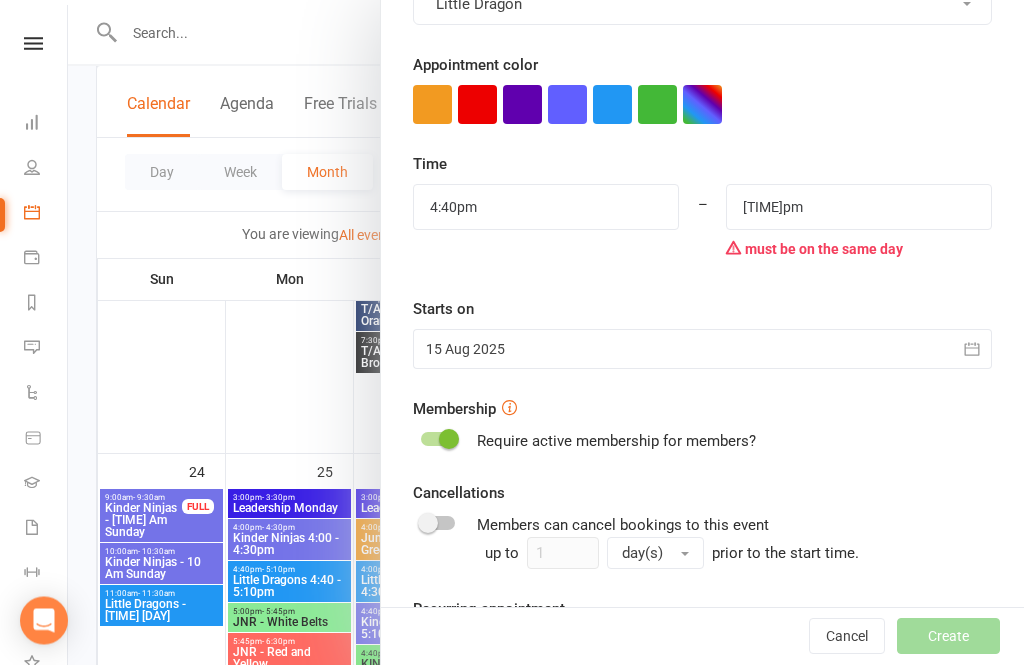 scroll, scrollTop: 2575, scrollLeft: 0, axis: vertical 